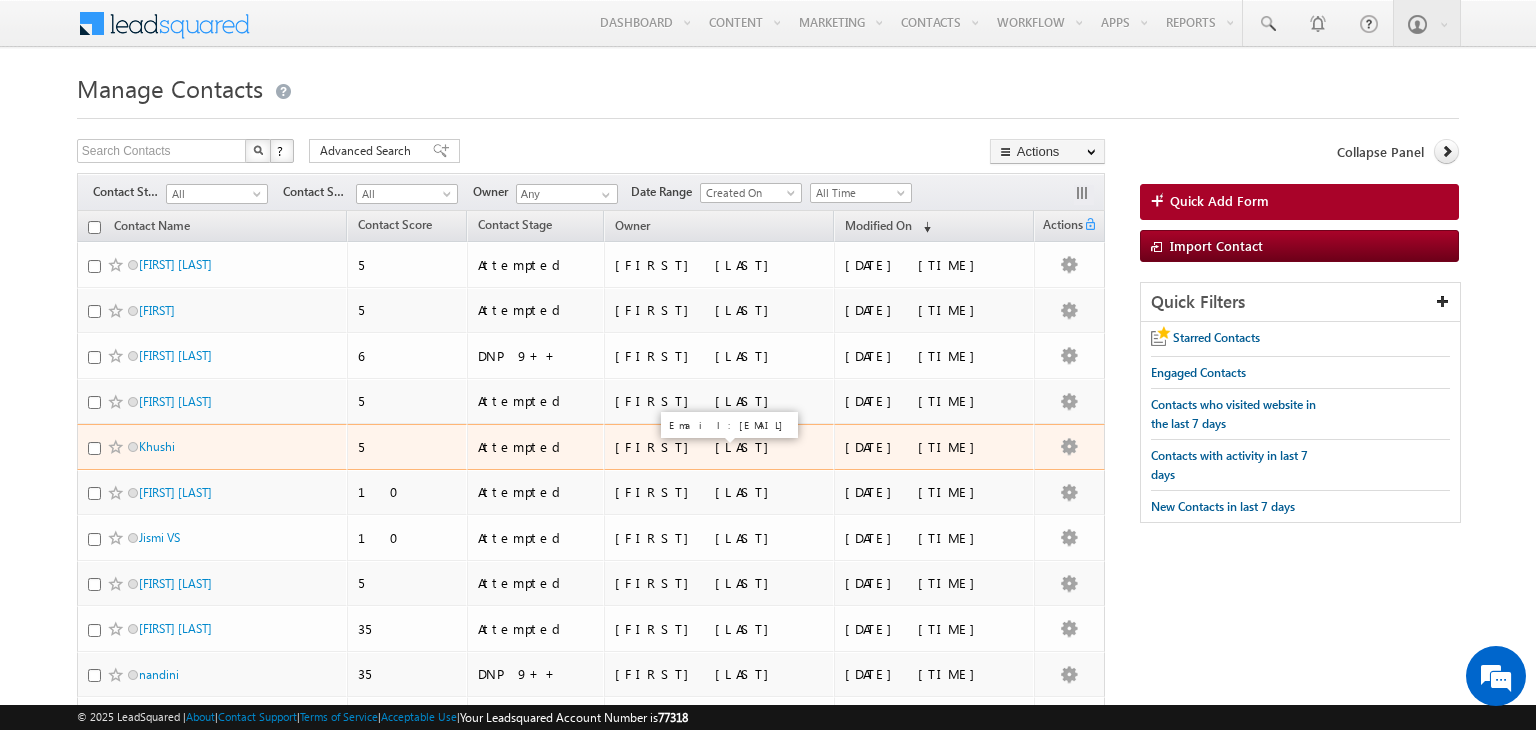 scroll, scrollTop: 0, scrollLeft: 0, axis: both 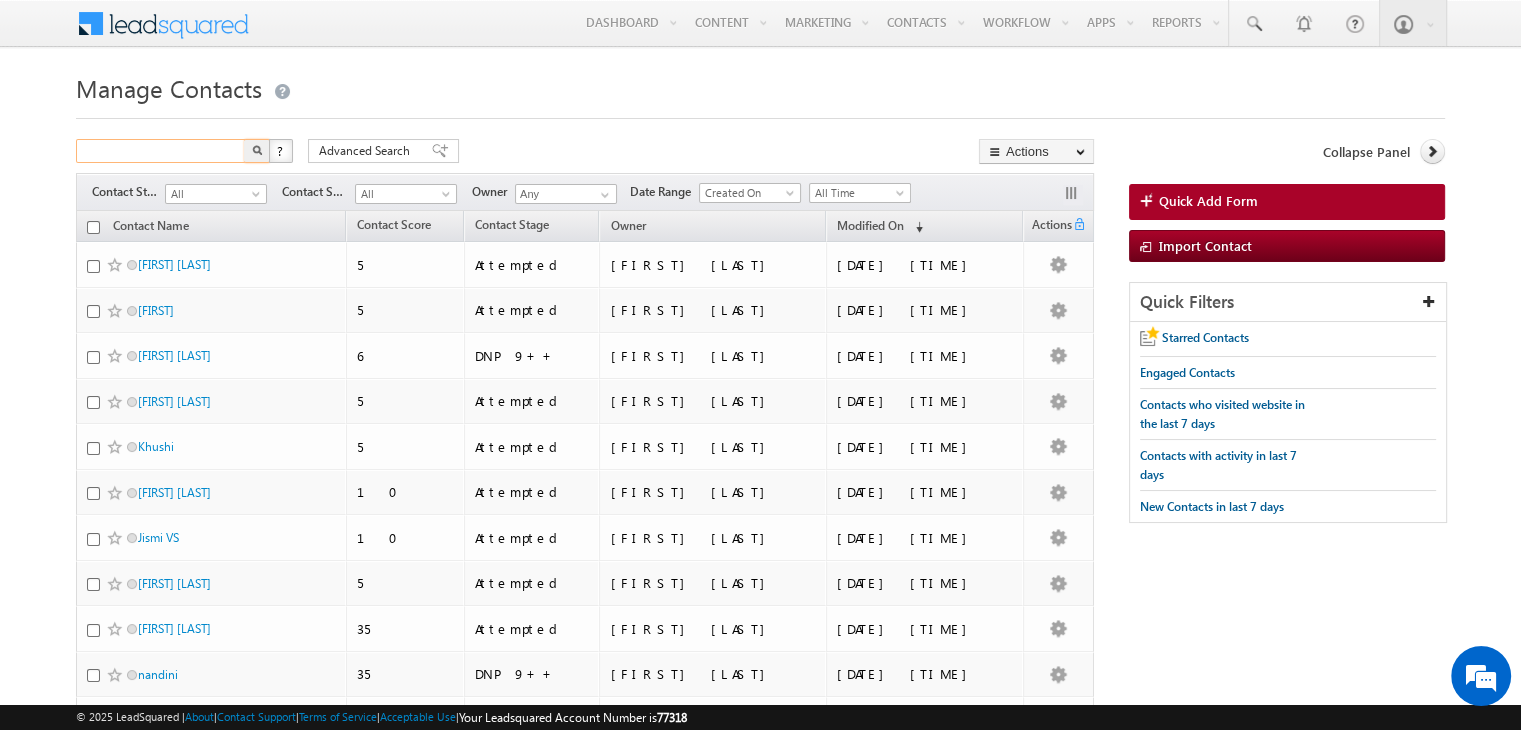 click at bounding box center (161, 151) 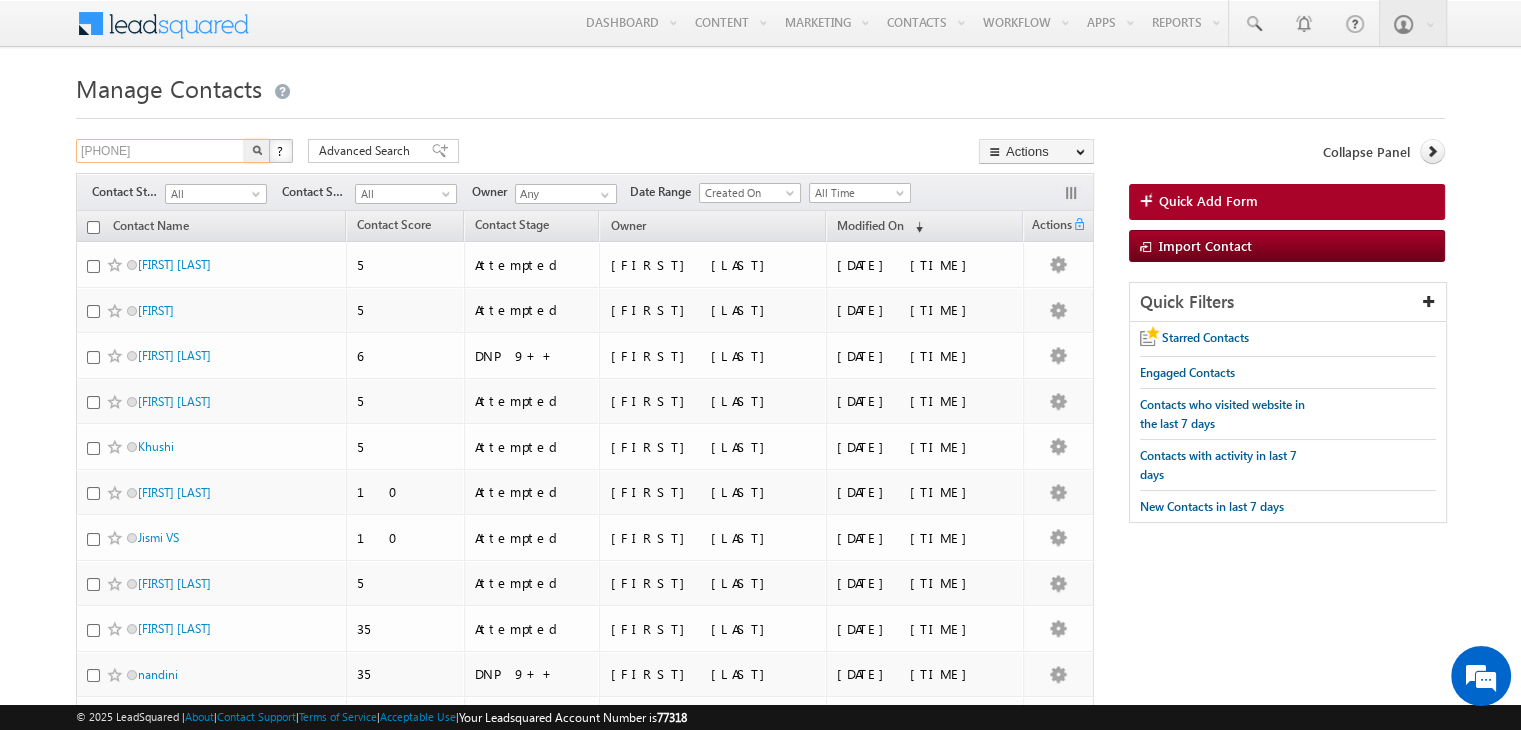 type on "9973880904" 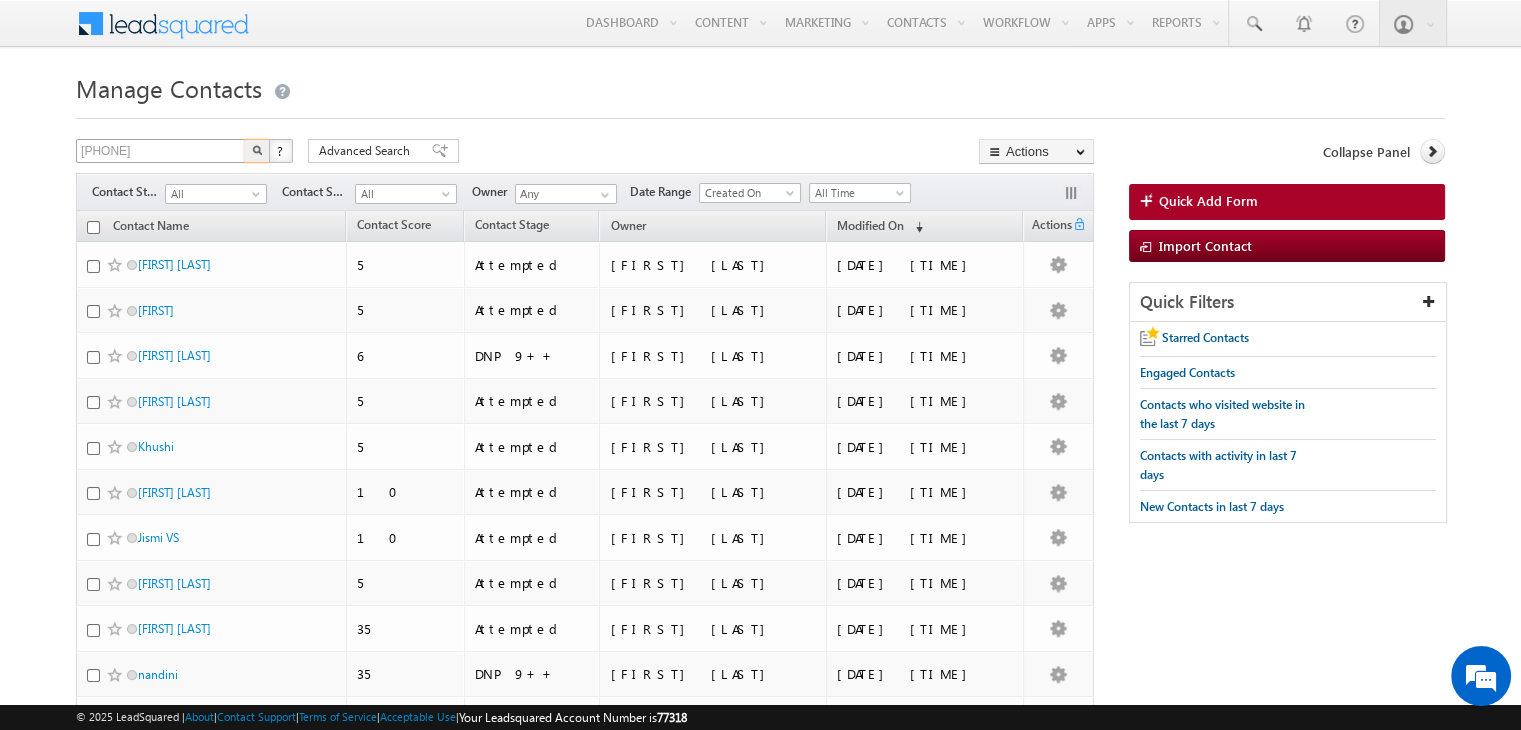 click at bounding box center (257, 151) 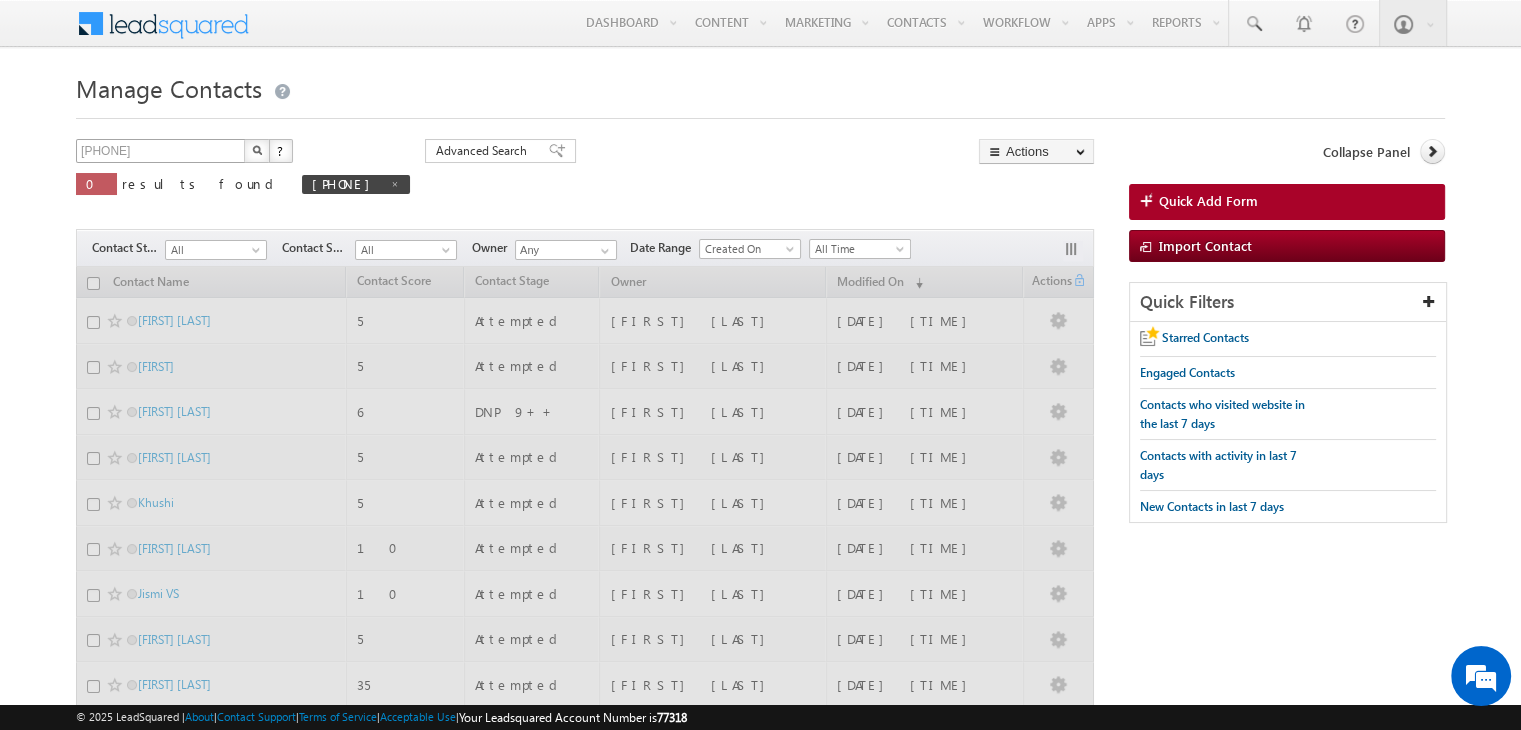 type 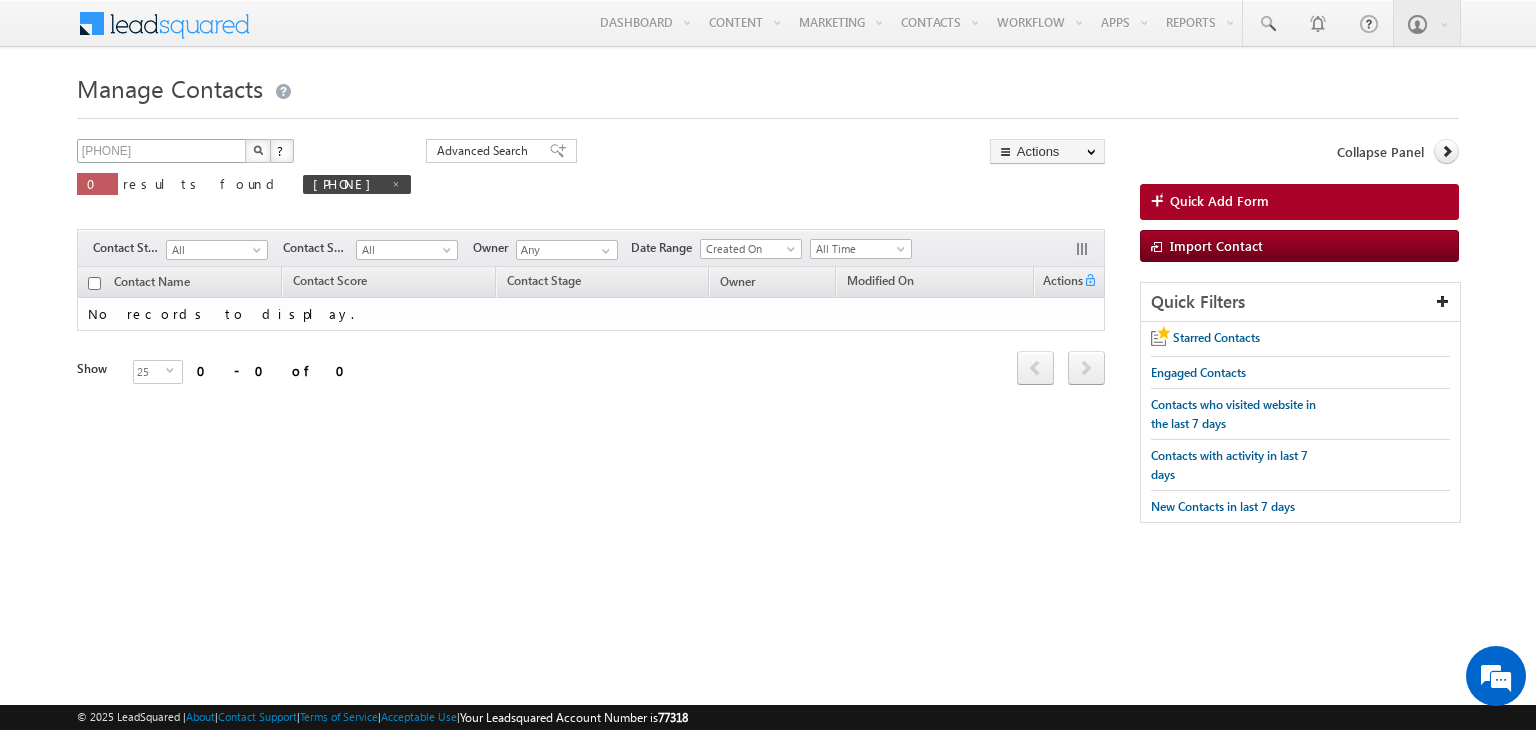 scroll, scrollTop: 0, scrollLeft: 0, axis: both 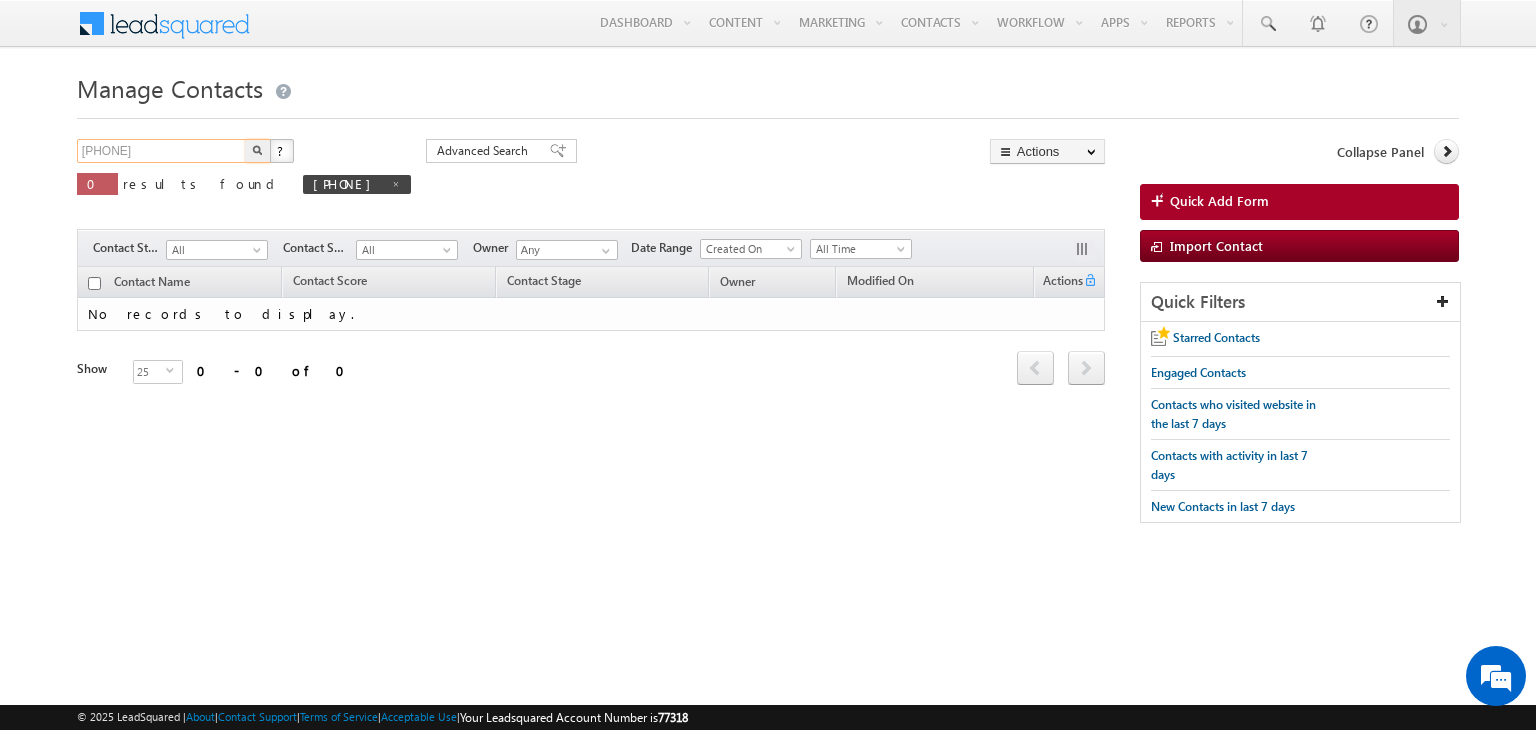 click on "9973880904" at bounding box center [162, 151] 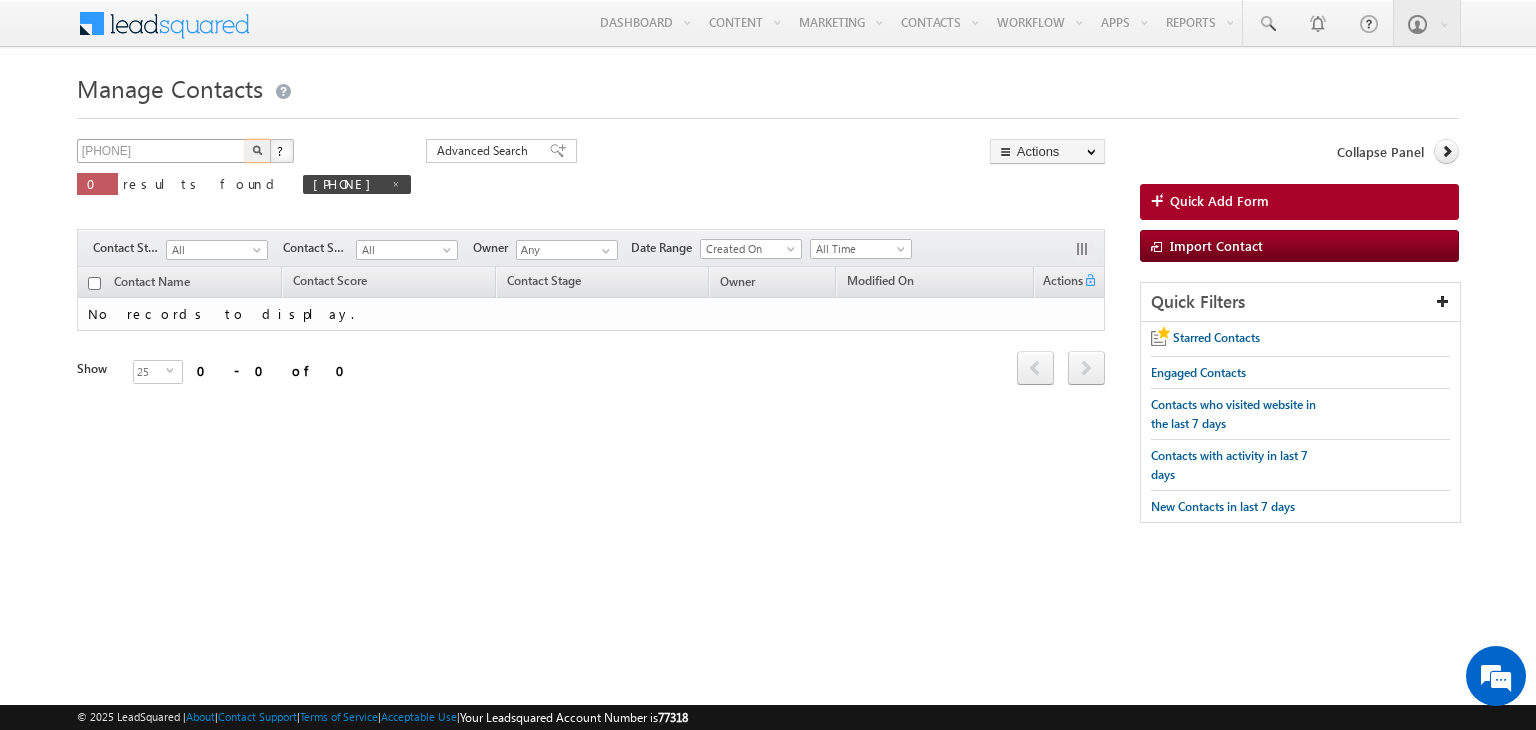 click at bounding box center (258, 151) 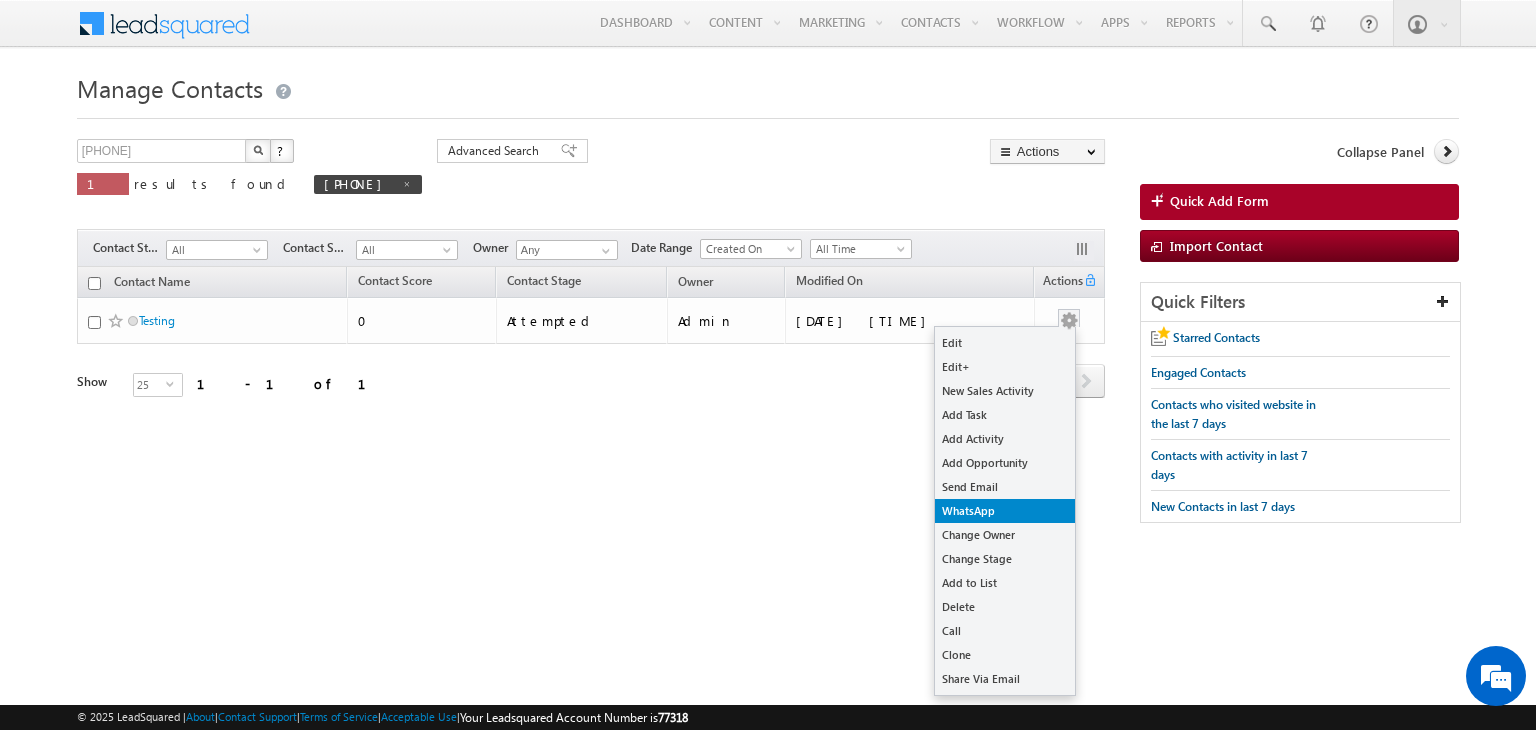 click on "WhatsApp" at bounding box center [1005, 511] 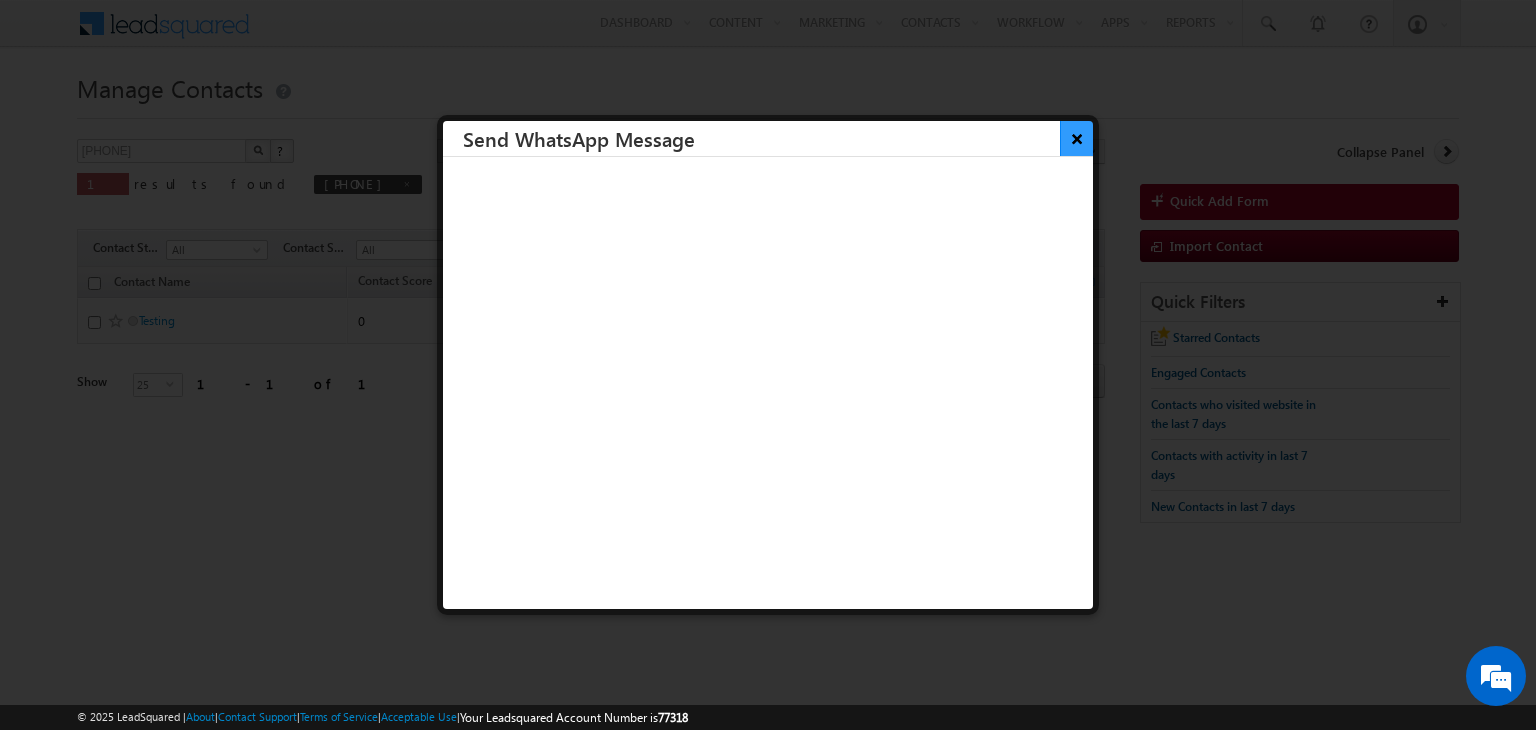 click on "×" at bounding box center (1076, 138) 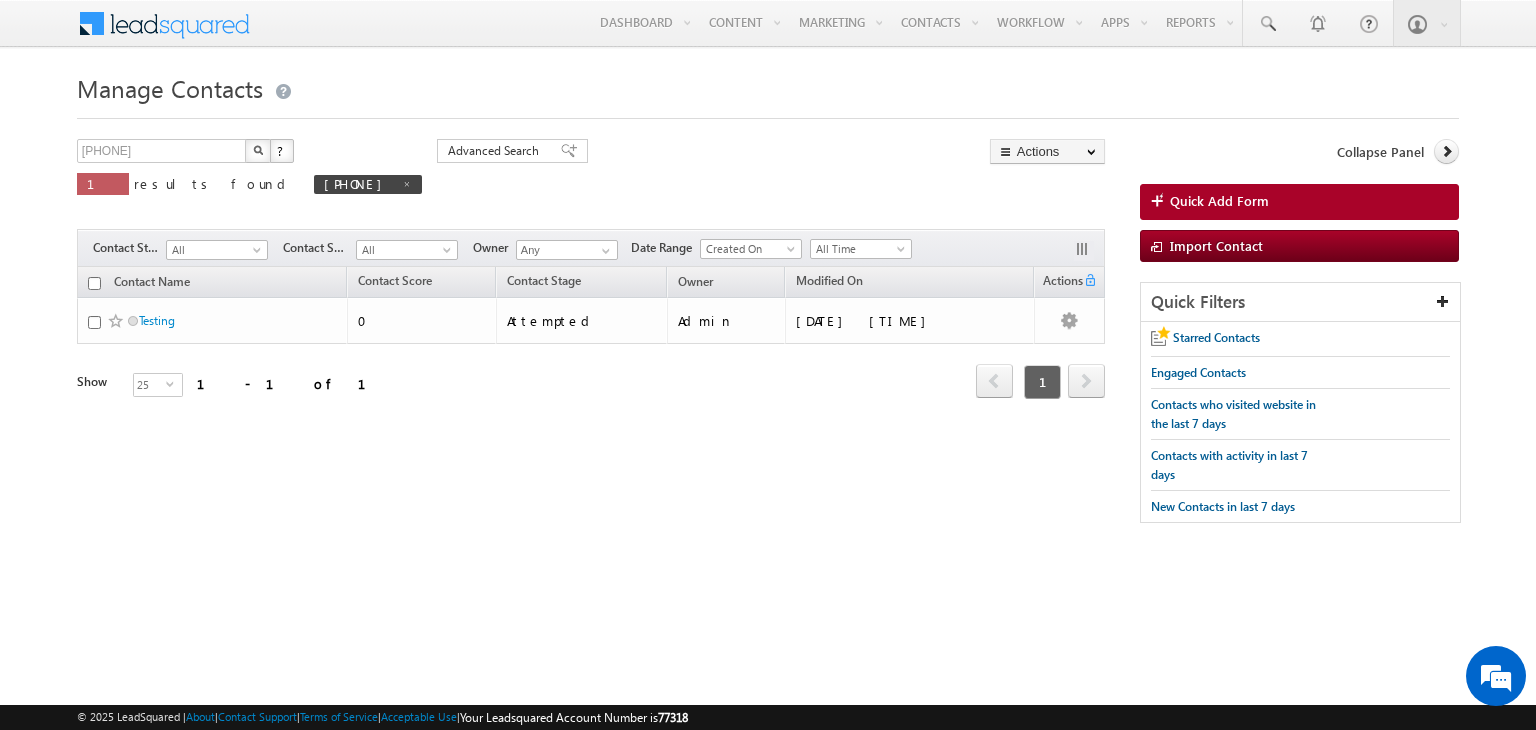 click on "9873880904 X ?   1 results found         9873880904
Advanced Search
Advanced Search
Advanced search results
Actions Export Contacts Reset all Filters
Actions Export Contacts Bulk Update Send Email Add to List Add Activity Add Opportunity Change Owner" at bounding box center [591, 181] 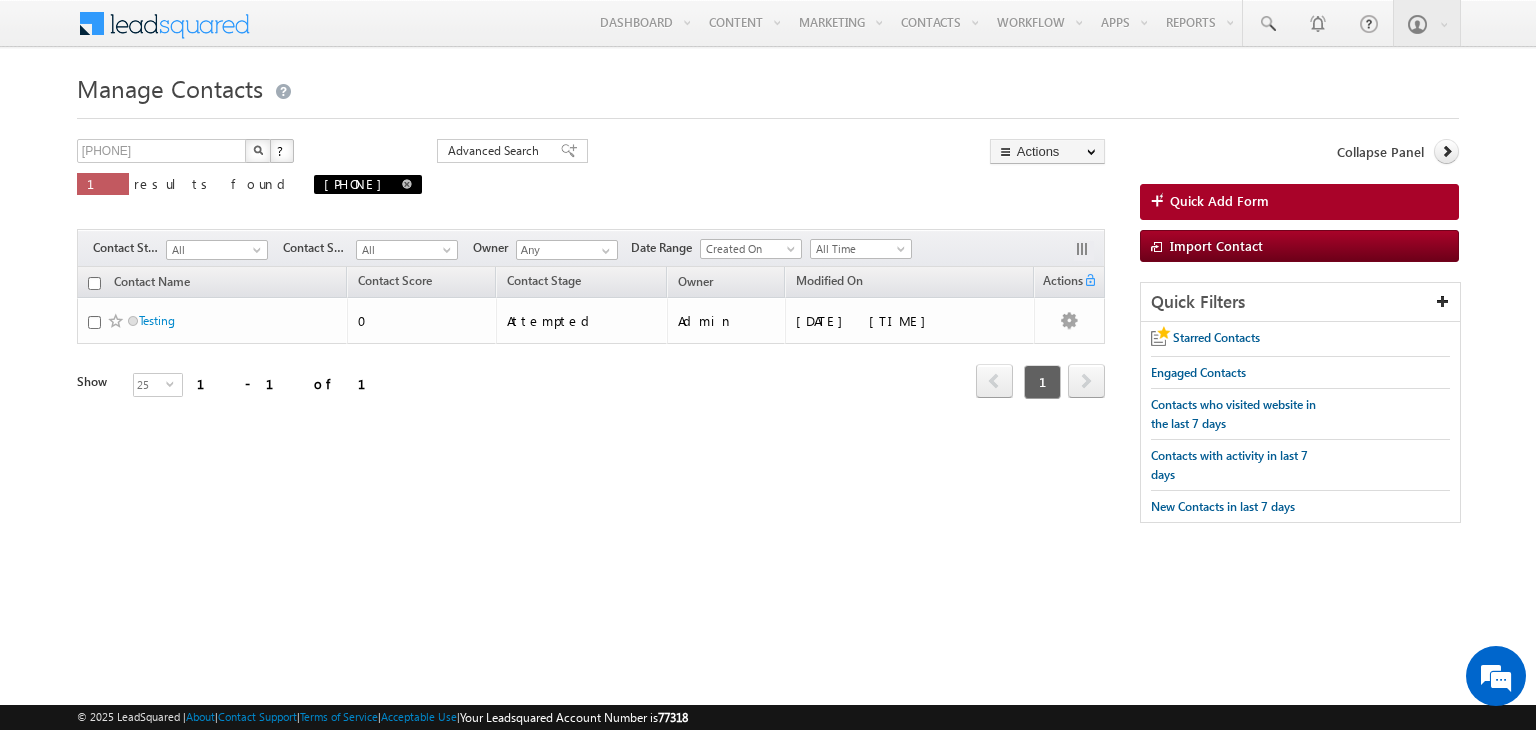 click at bounding box center [407, 183] 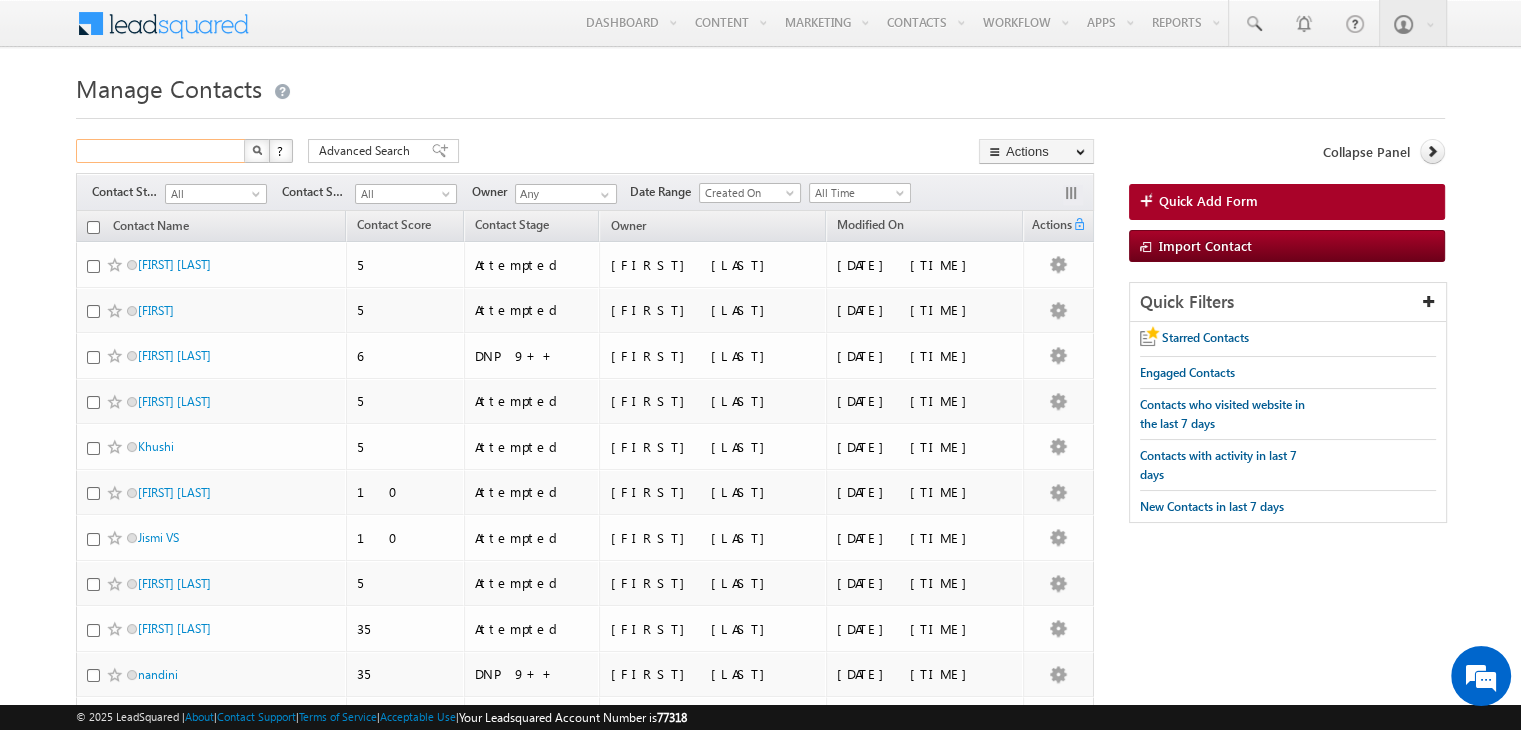 click at bounding box center [161, 151] 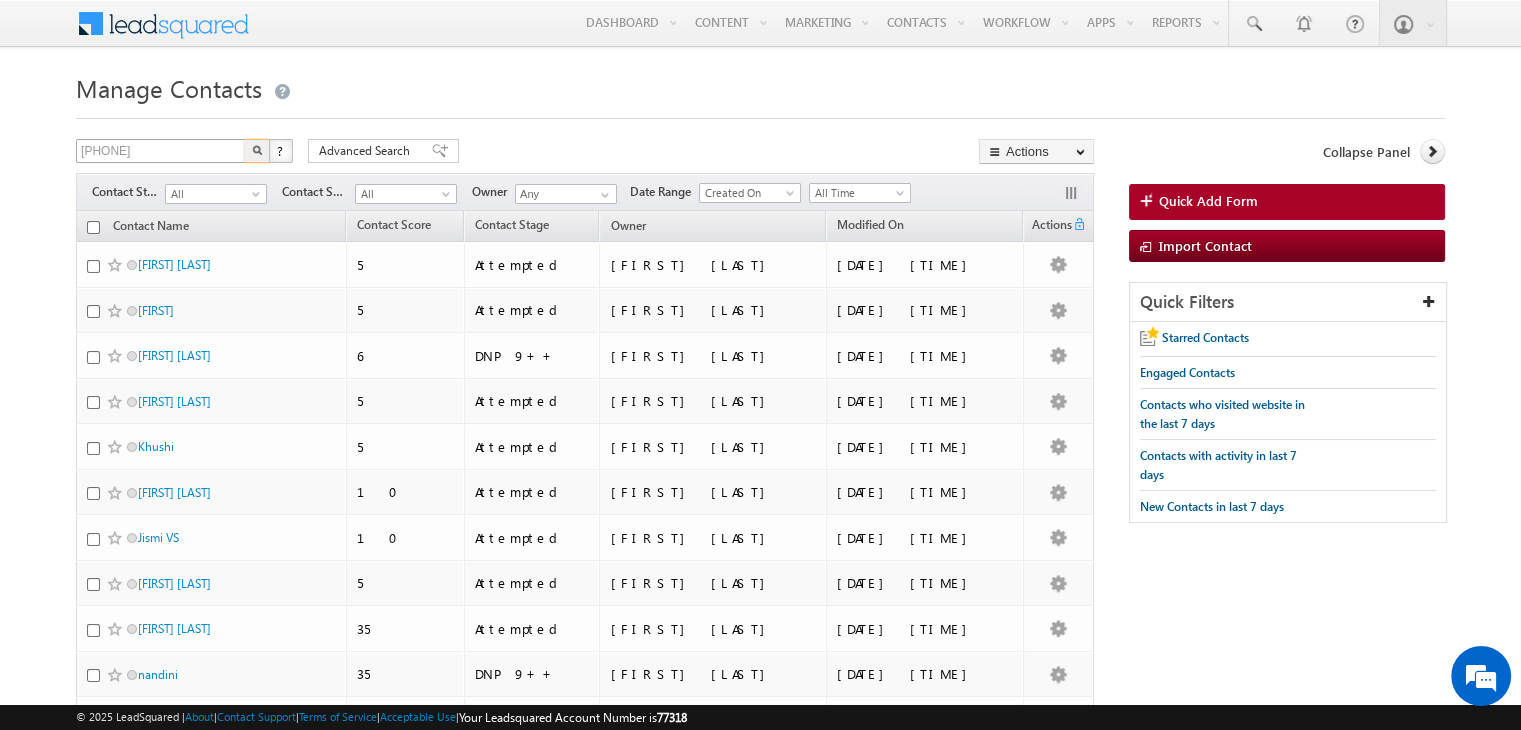 click at bounding box center (257, 151) 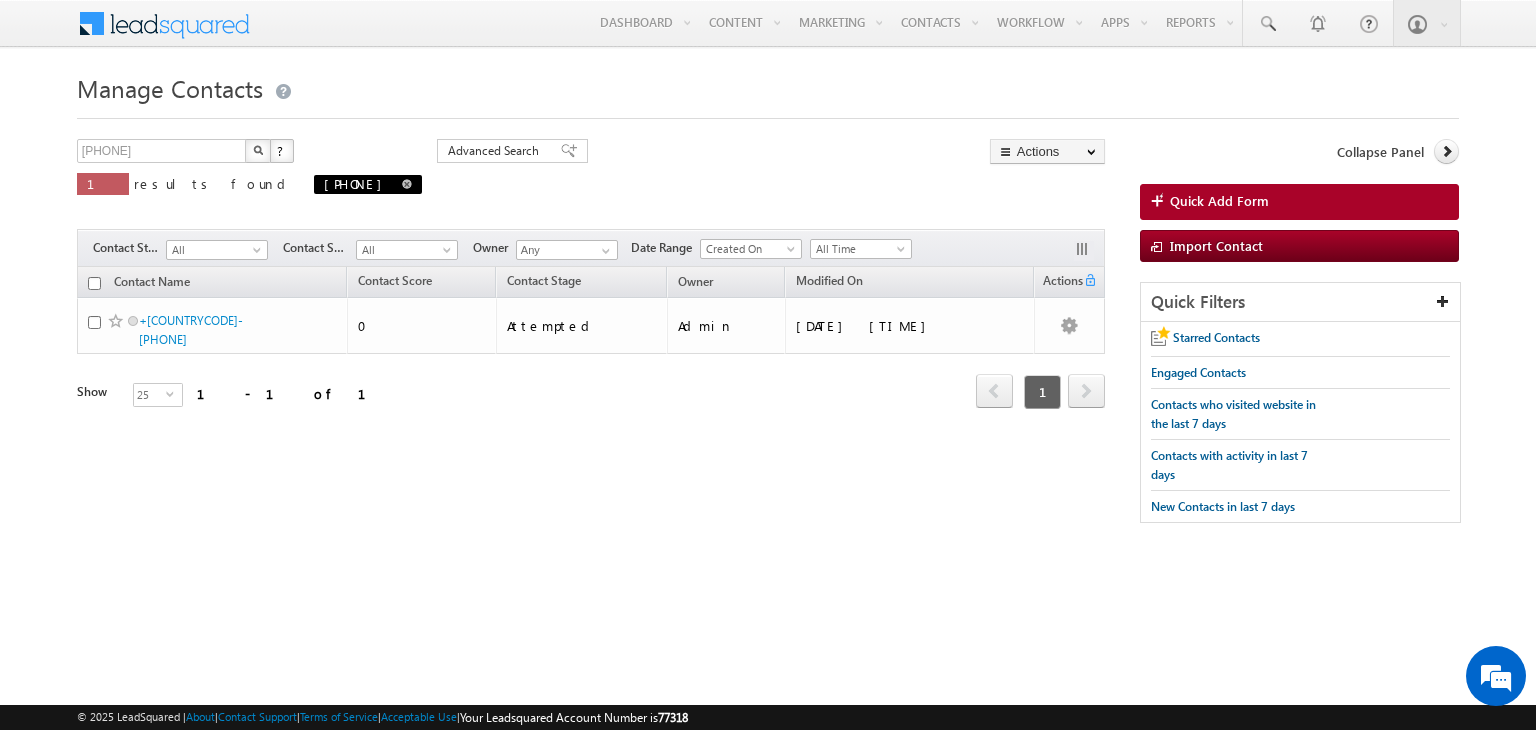 click at bounding box center (407, 184) 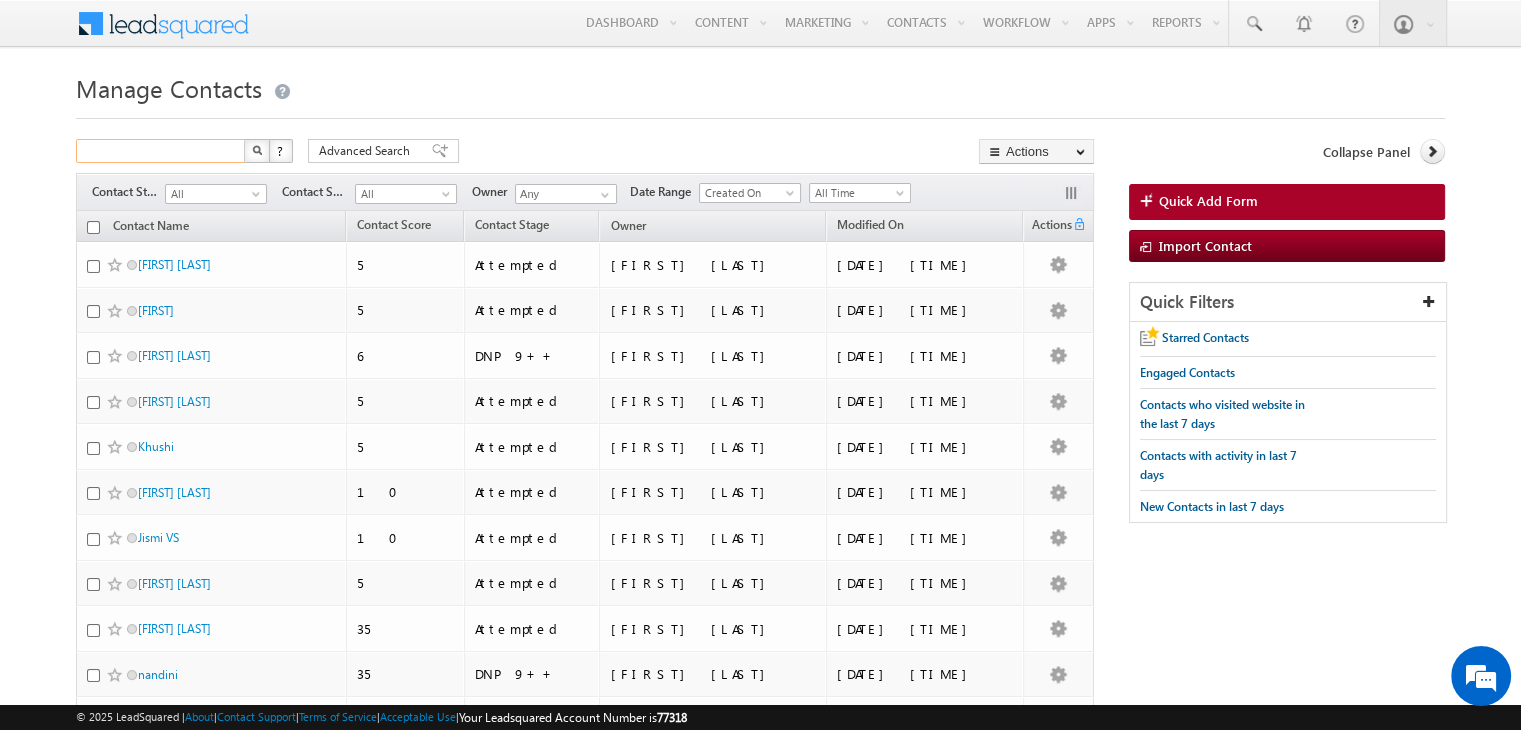 click at bounding box center [161, 151] 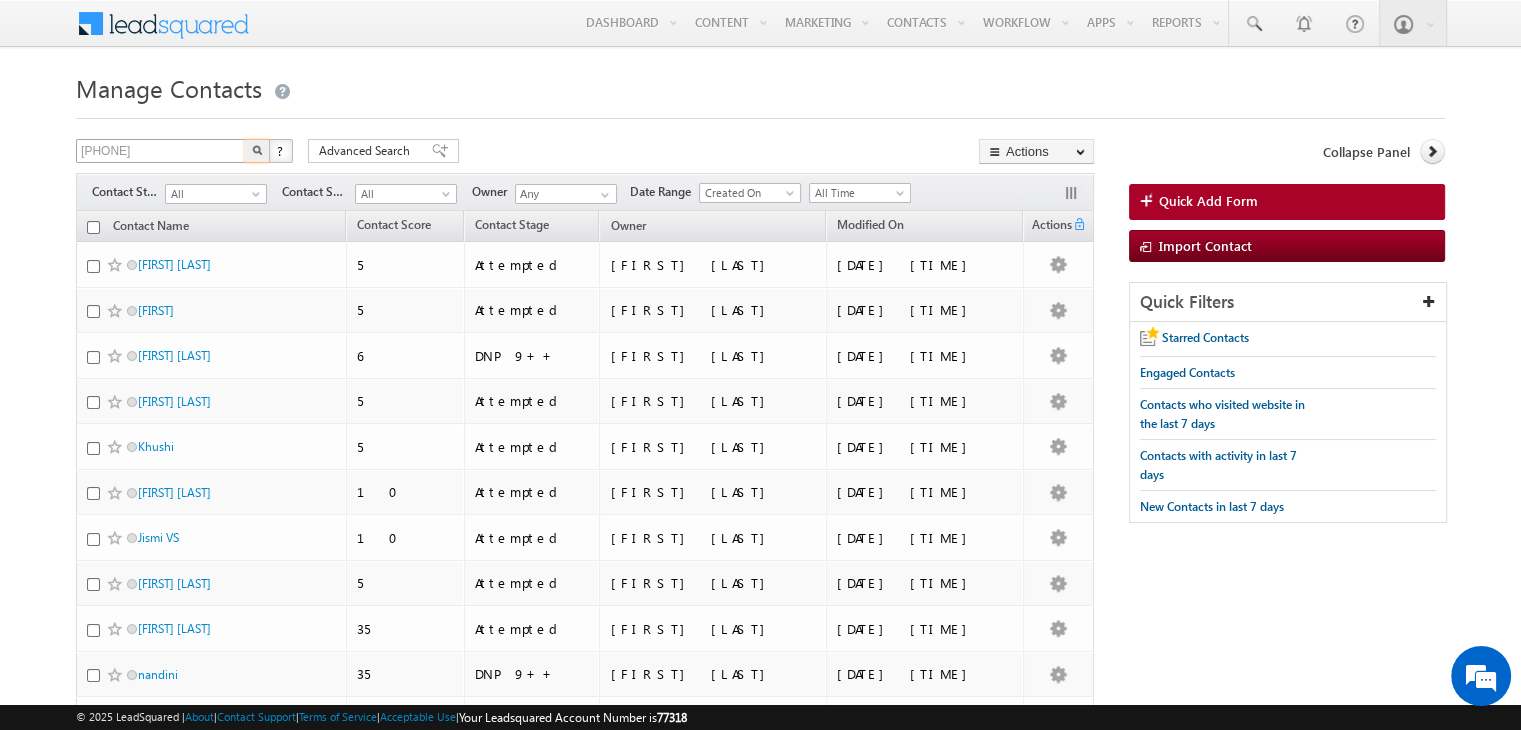 click at bounding box center (257, 151) 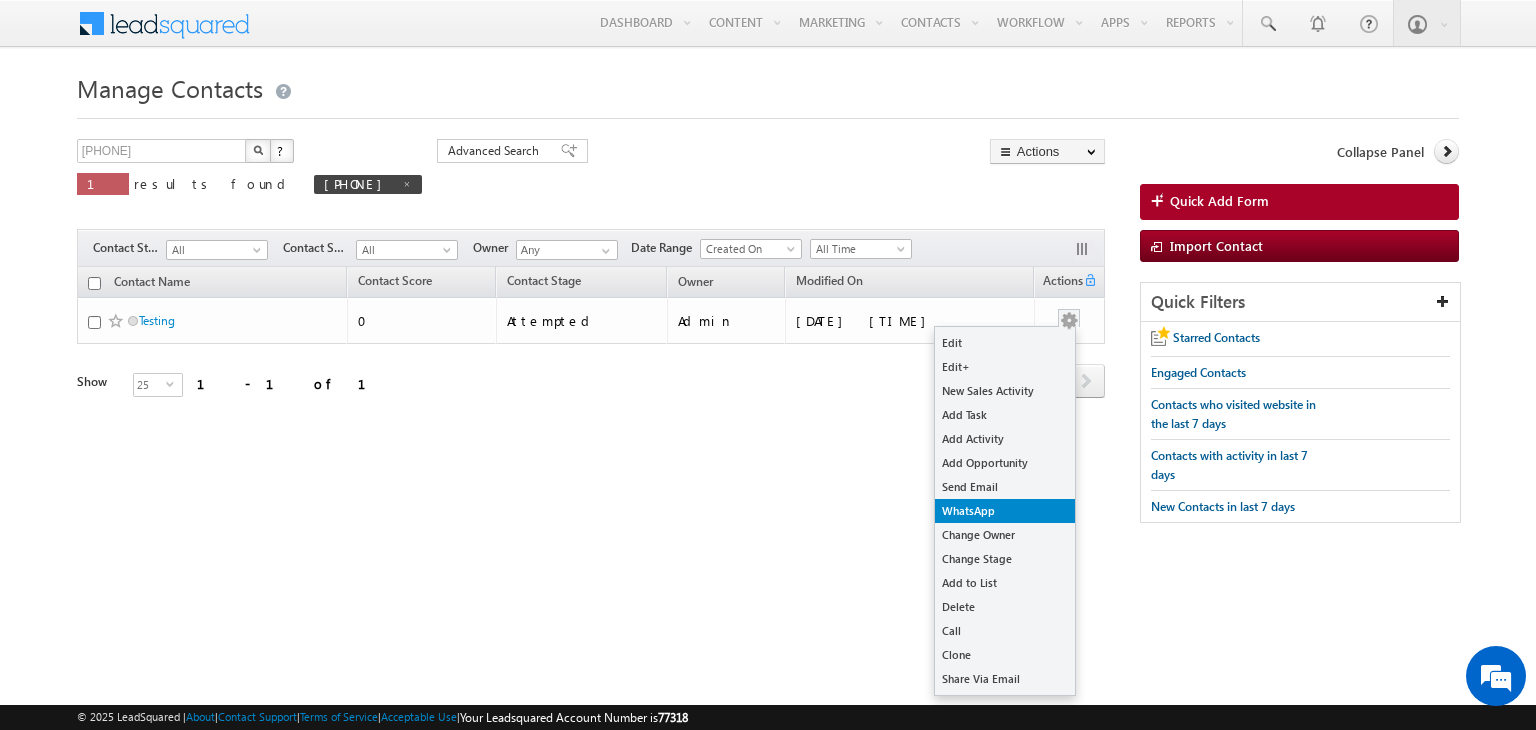 click on "WhatsApp" at bounding box center (1005, 511) 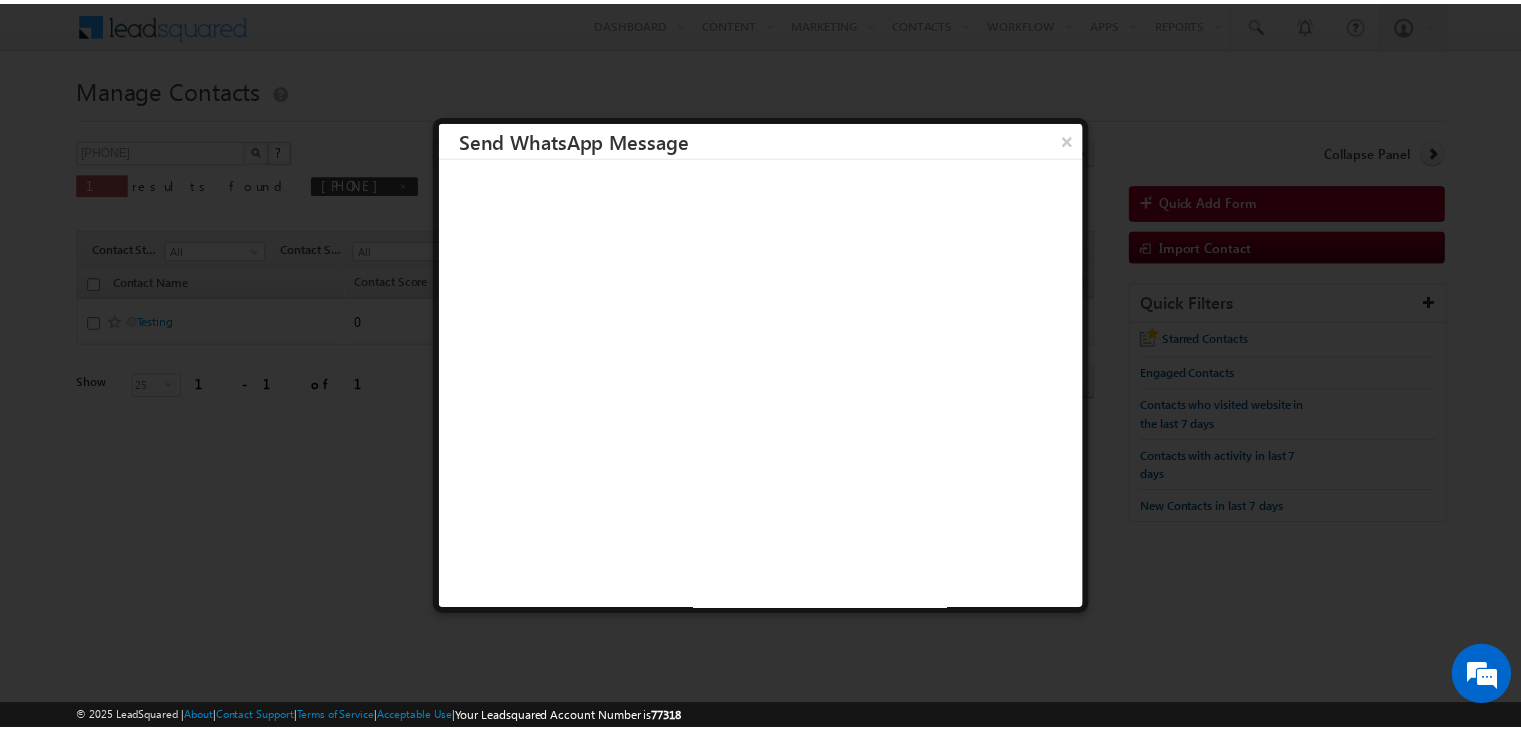 scroll, scrollTop: 2, scrollLeft: 0, axis: vertical 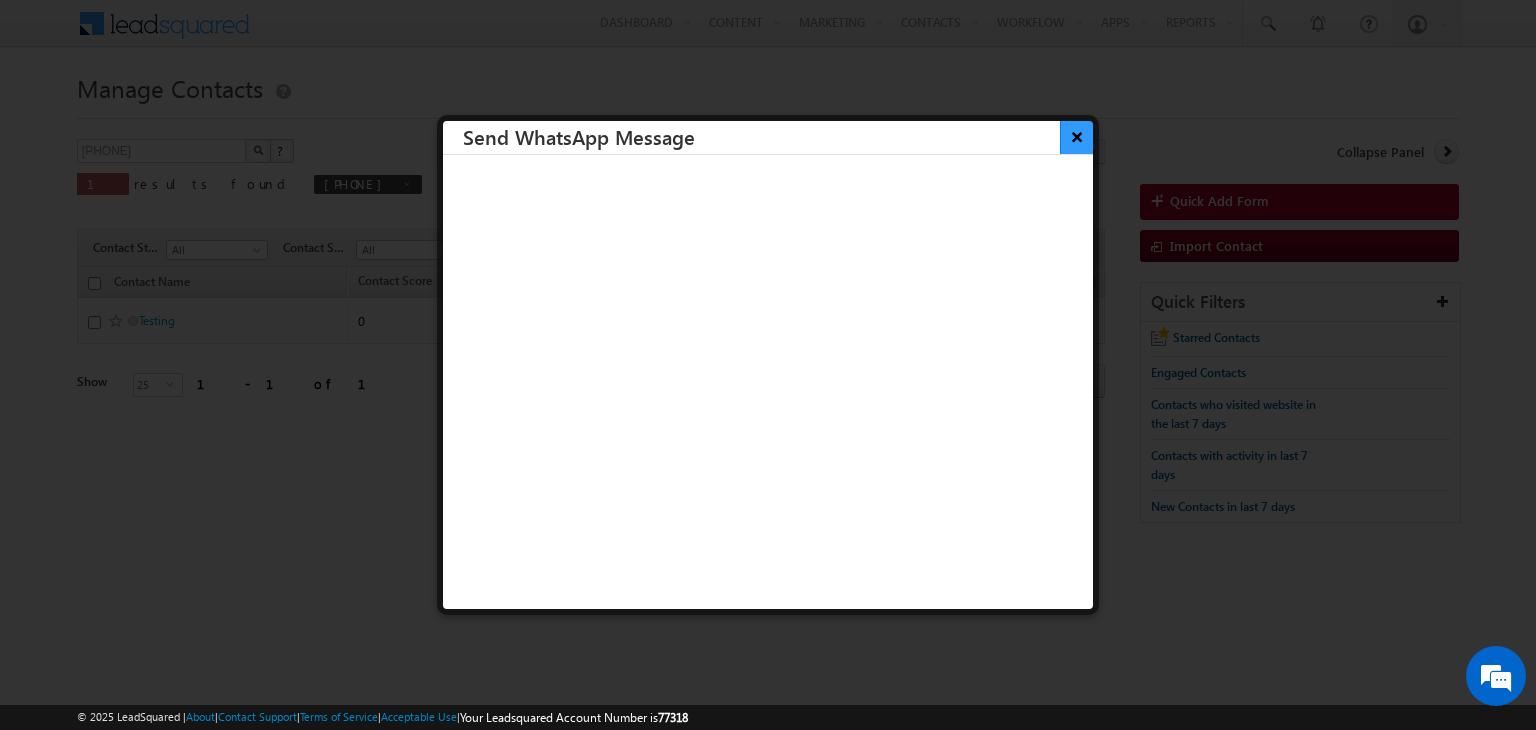 click on "×" at bounding box center [1076, 136] 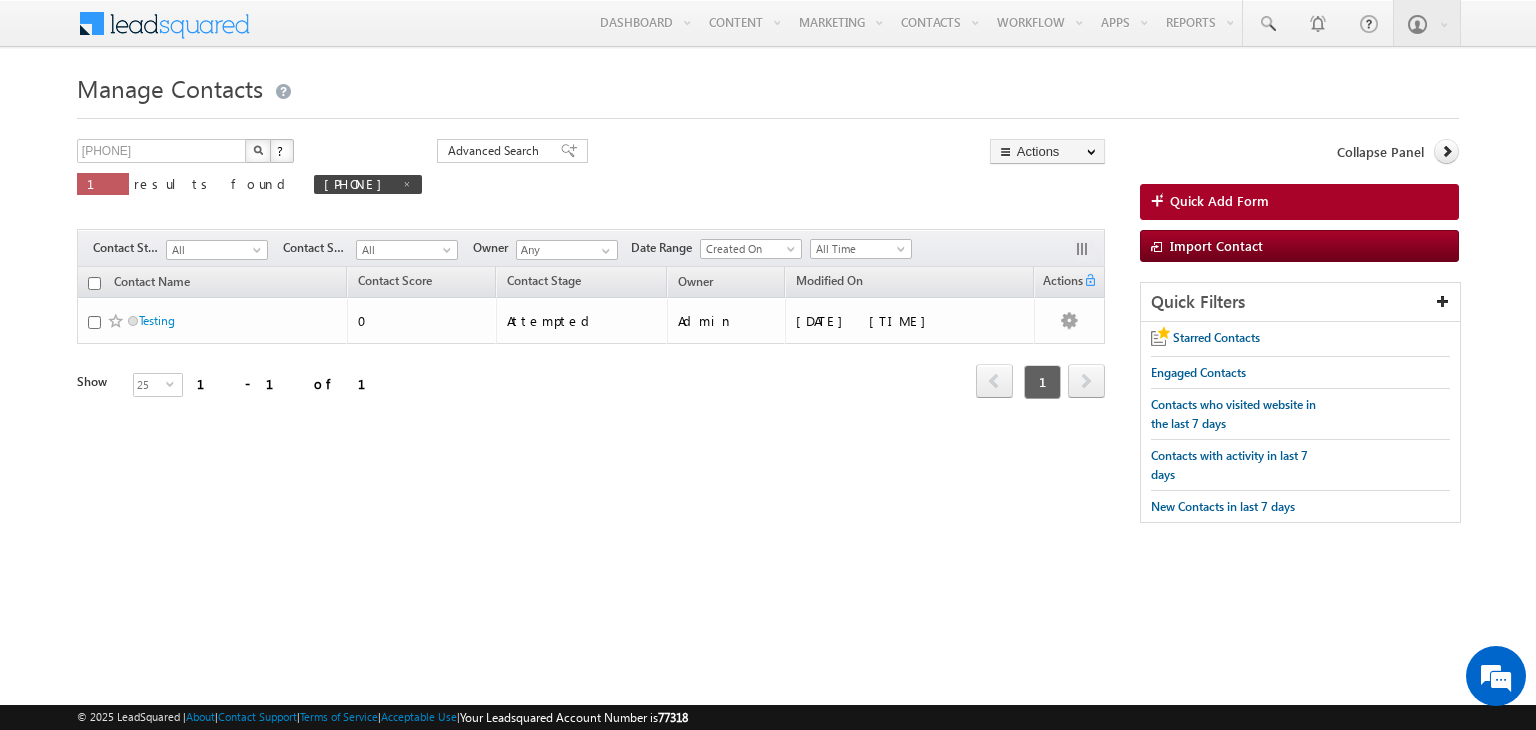click on "Manage Contacts
9873880904 X ?   1 results found         9873880904
Advanced Search
Advanced Search
Advanced search results" at bounding box center (768, 305) 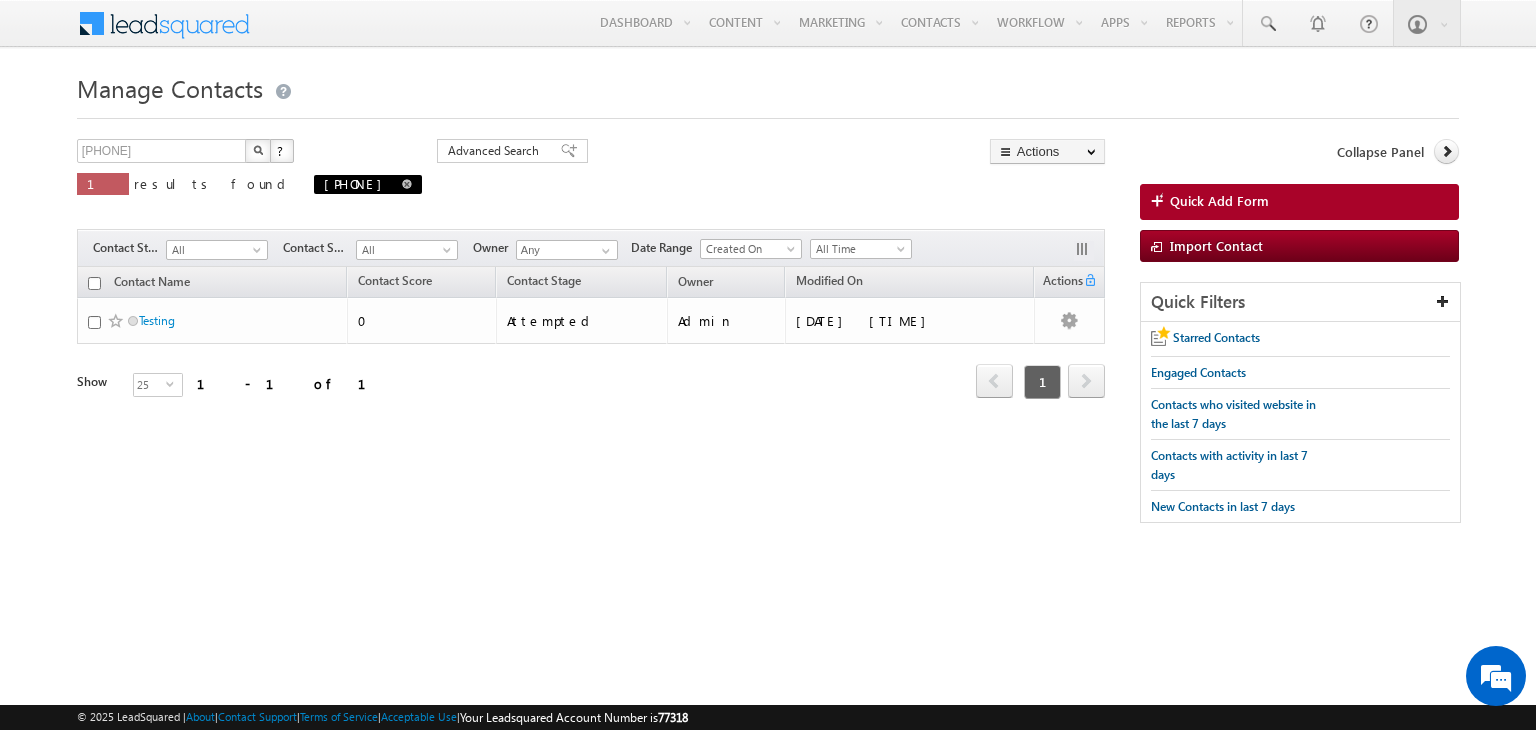 click on "9873880904" at bounding box center [368, 184] 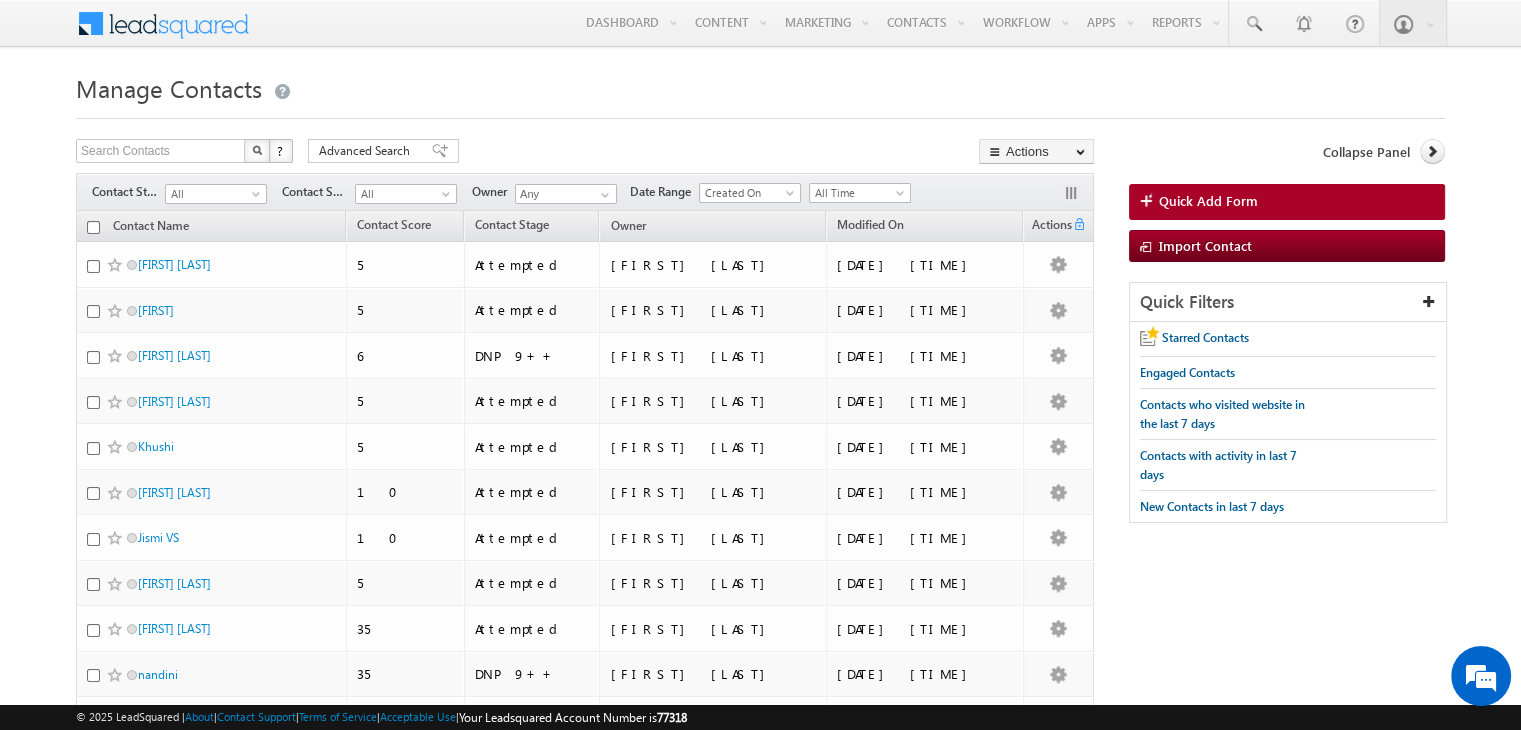 click at bounding box center (760, 112) 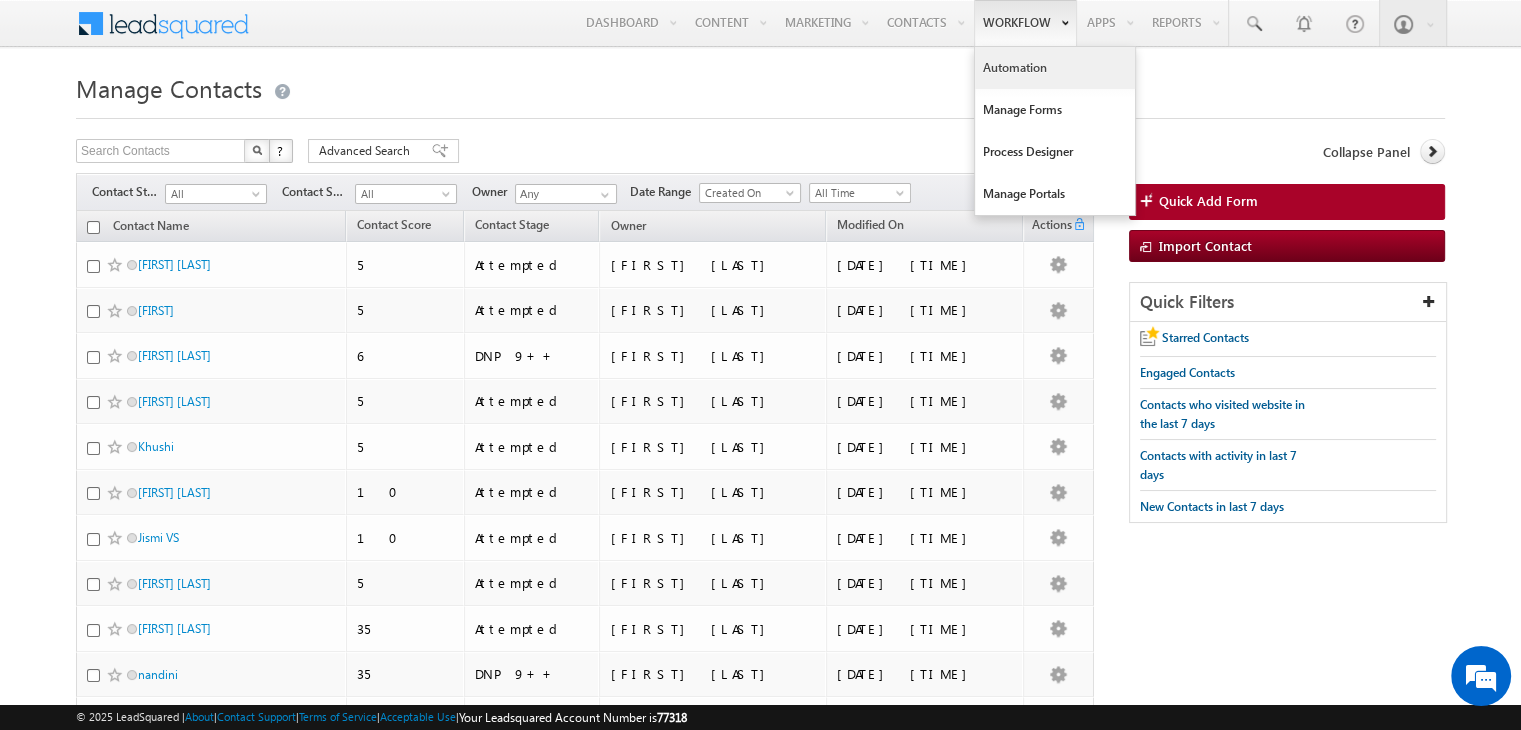 click on "Automation" at bounding box center [1055, 68] 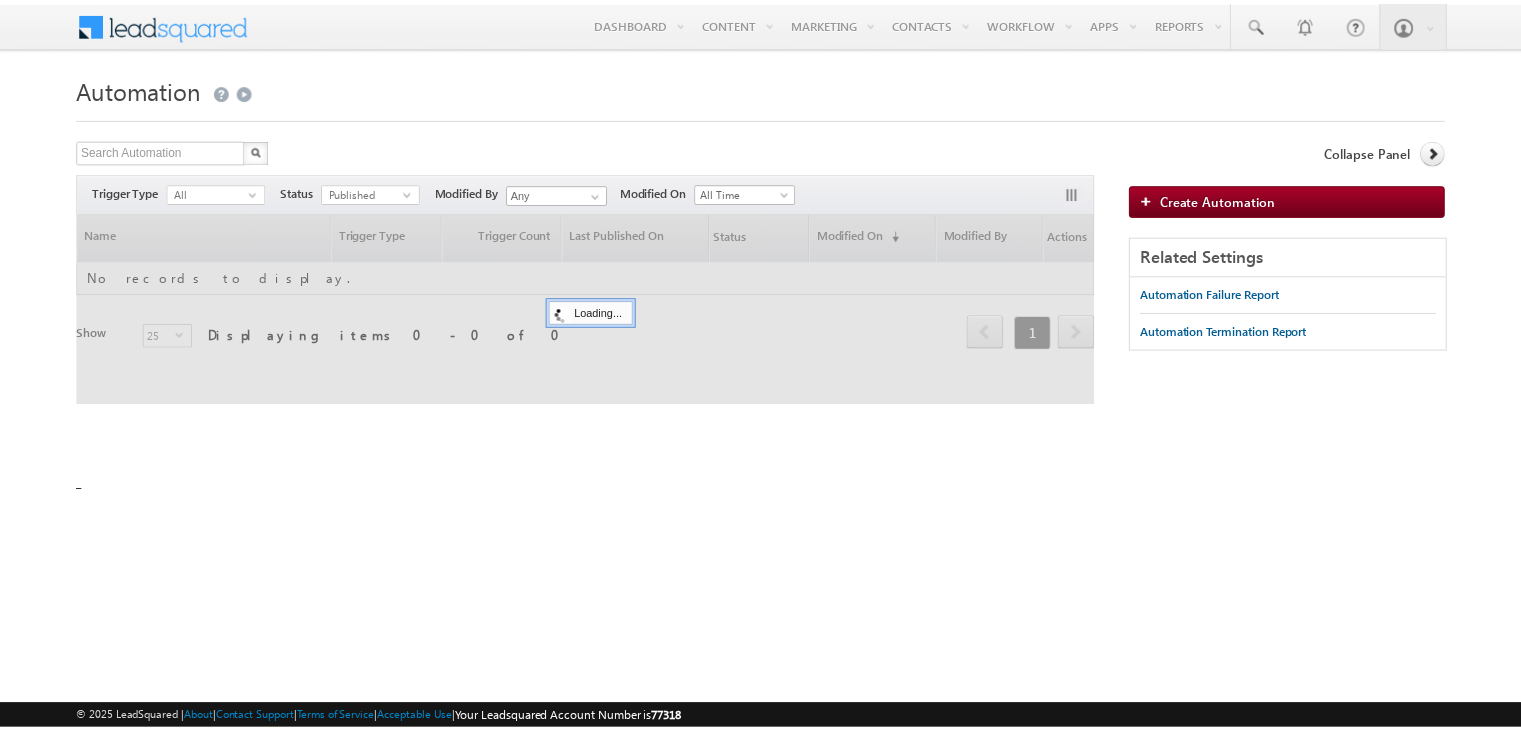 scroll, scrollTop: 0, scrollLeft: 0, axis: both 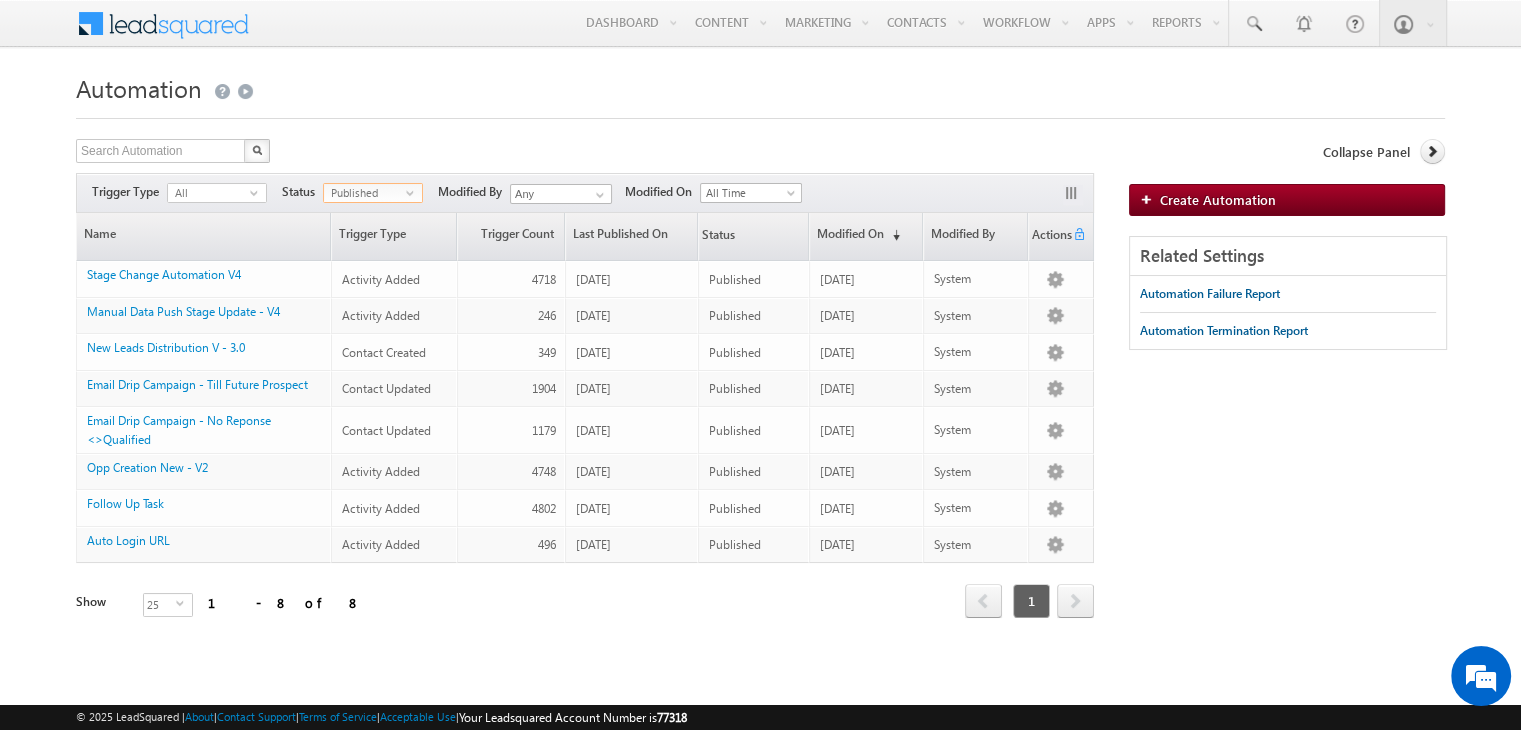 click on "Published" at bounding box center [365, 193] 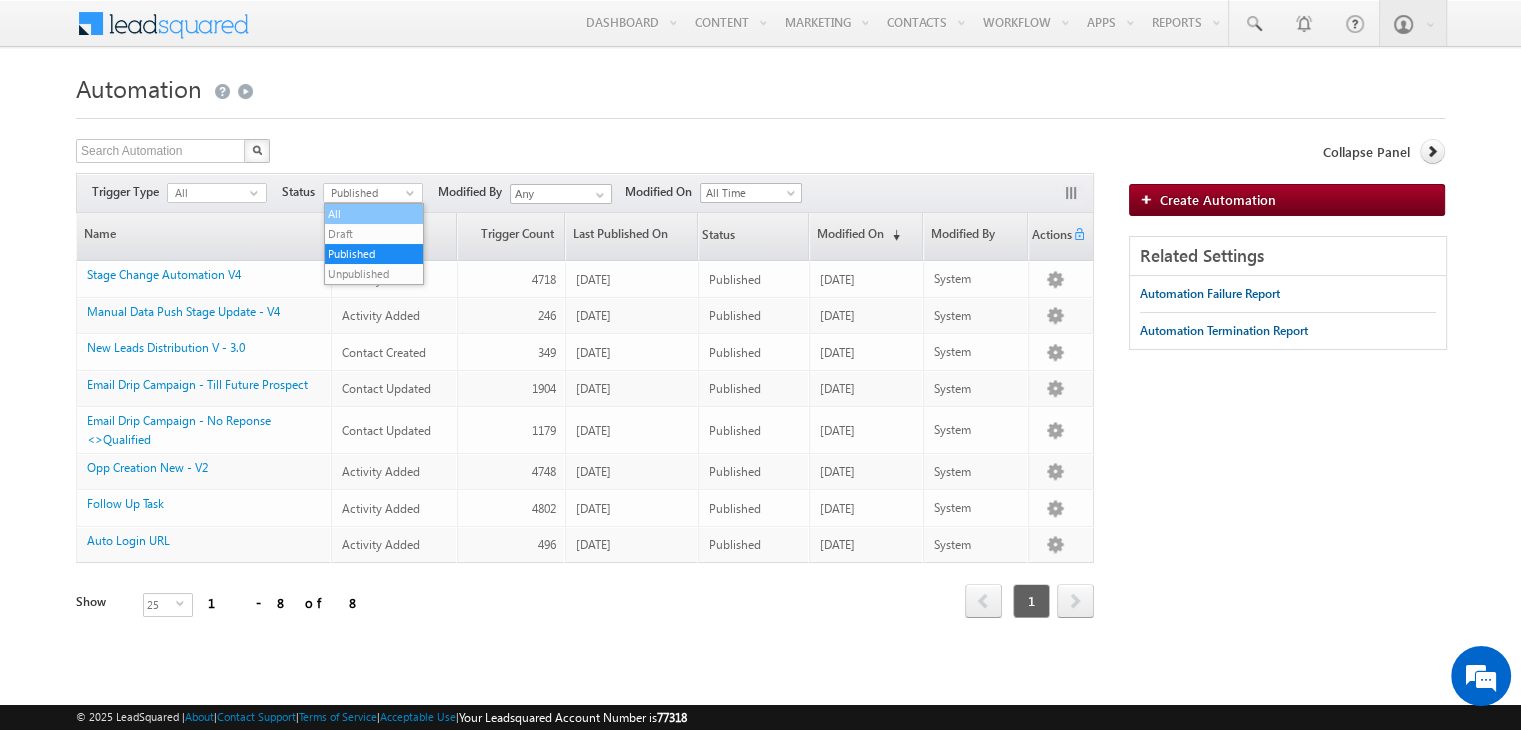 click on "All" at bounding box center (374, 214) 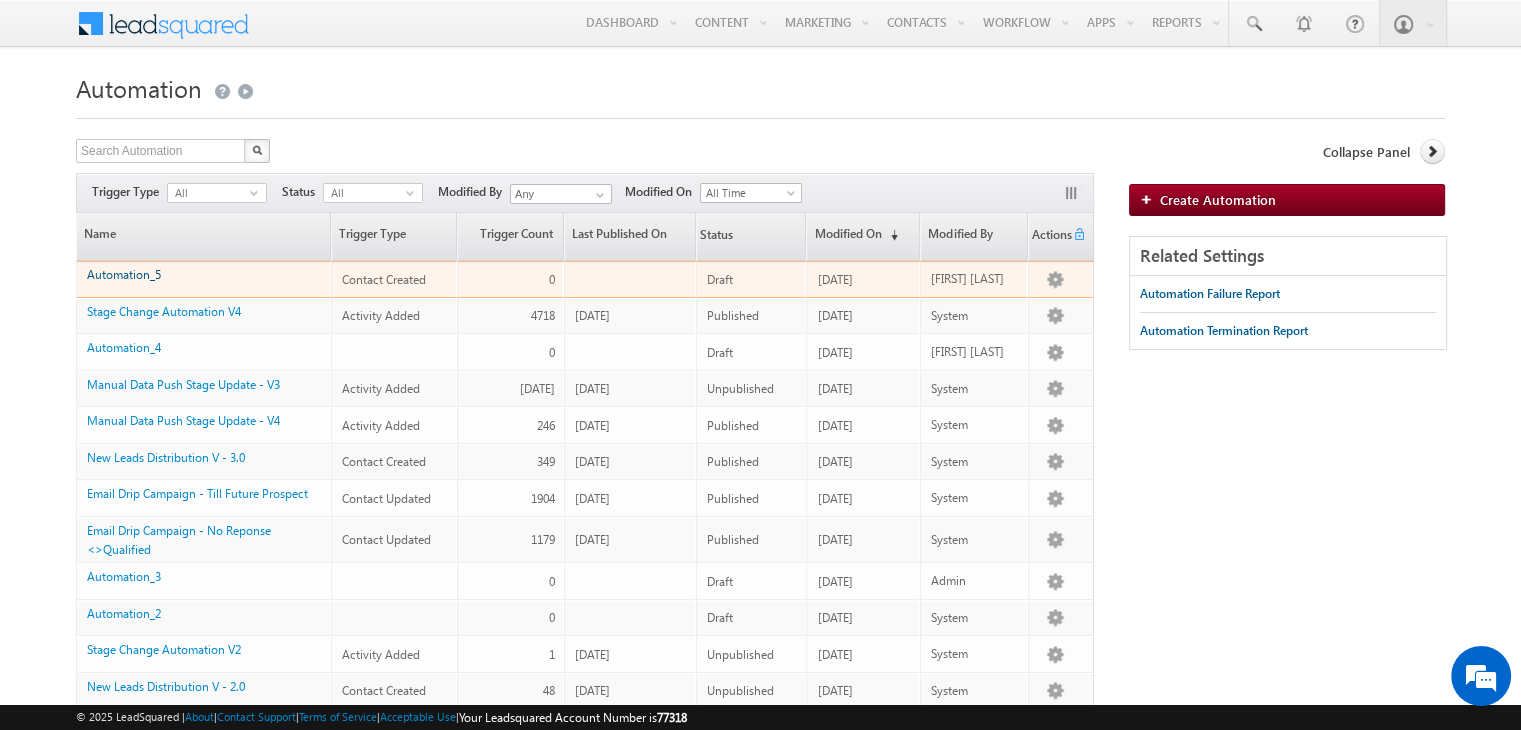 click on "Automation_5" at bounding box center [124, 274] 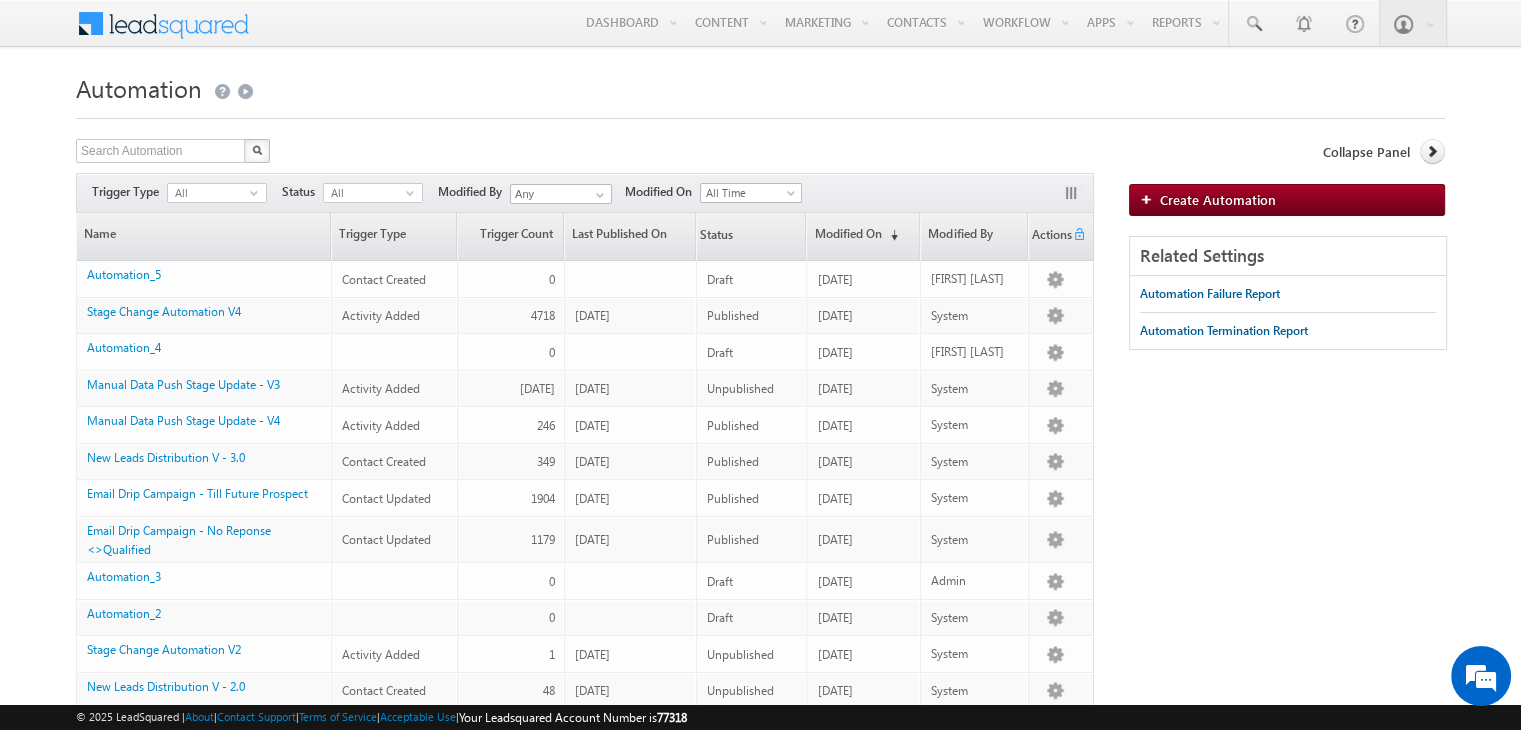 click on "Automation" at bounding box center (760, 86) 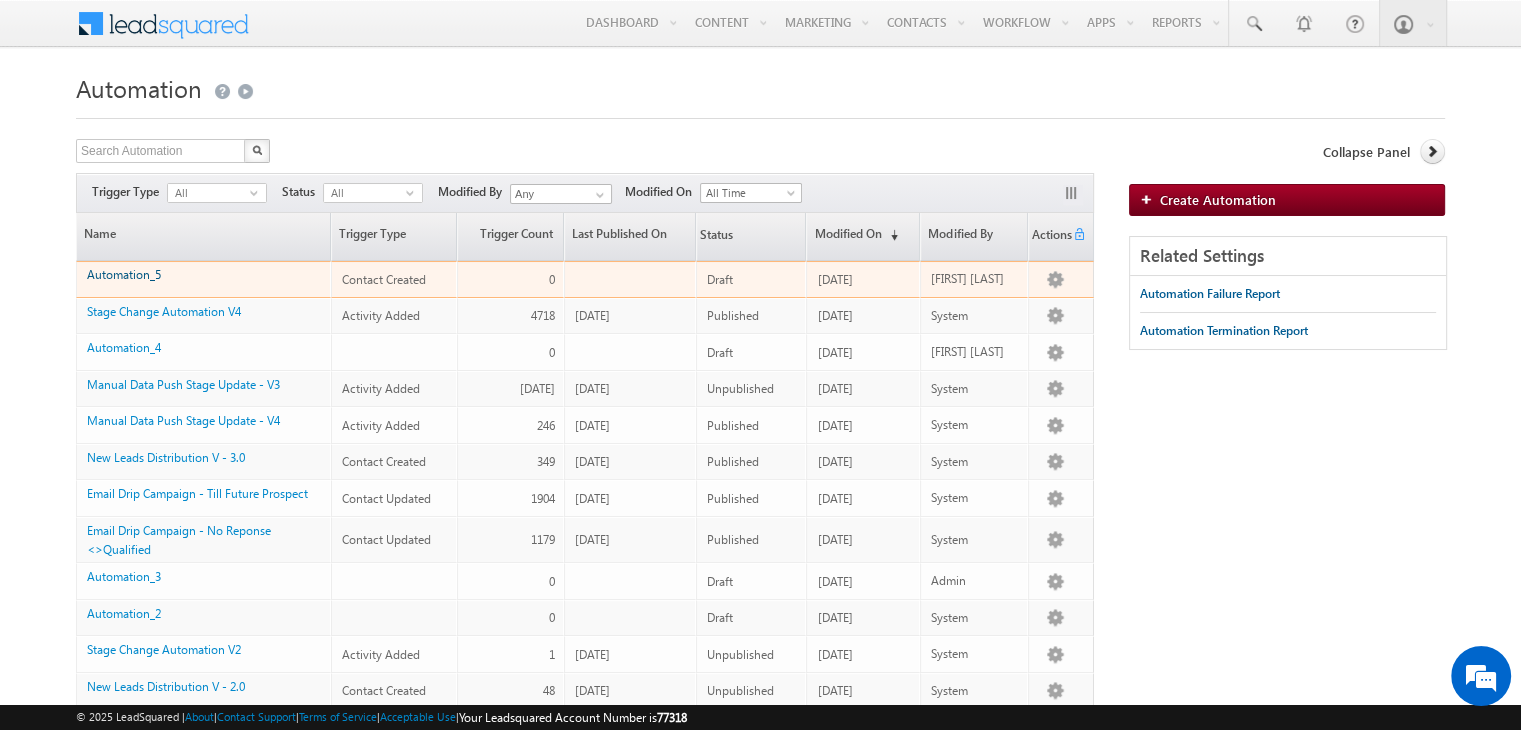 click on "Automation_5" at bounding box center (124, 274) 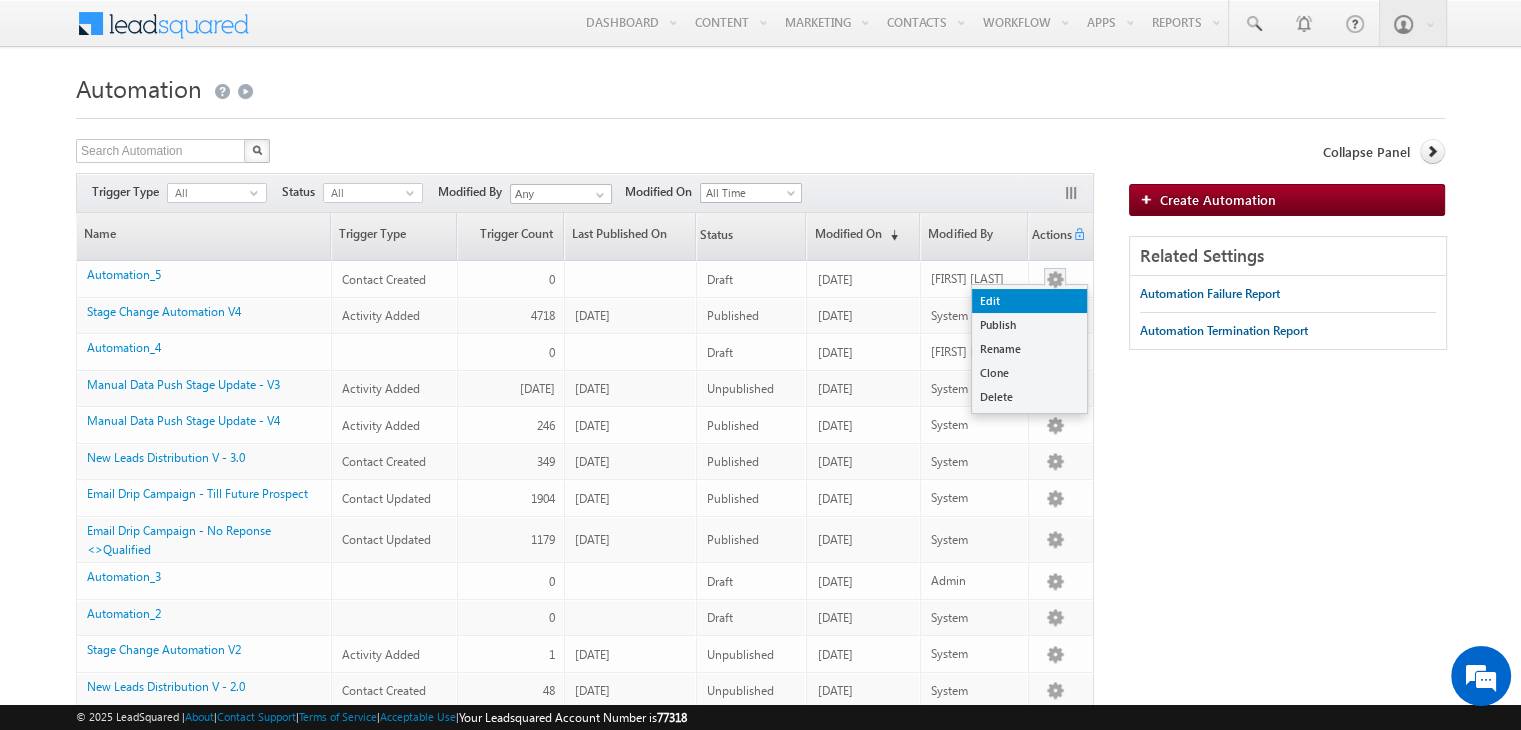 click on "Edit" at bounding box center (1029, 301) 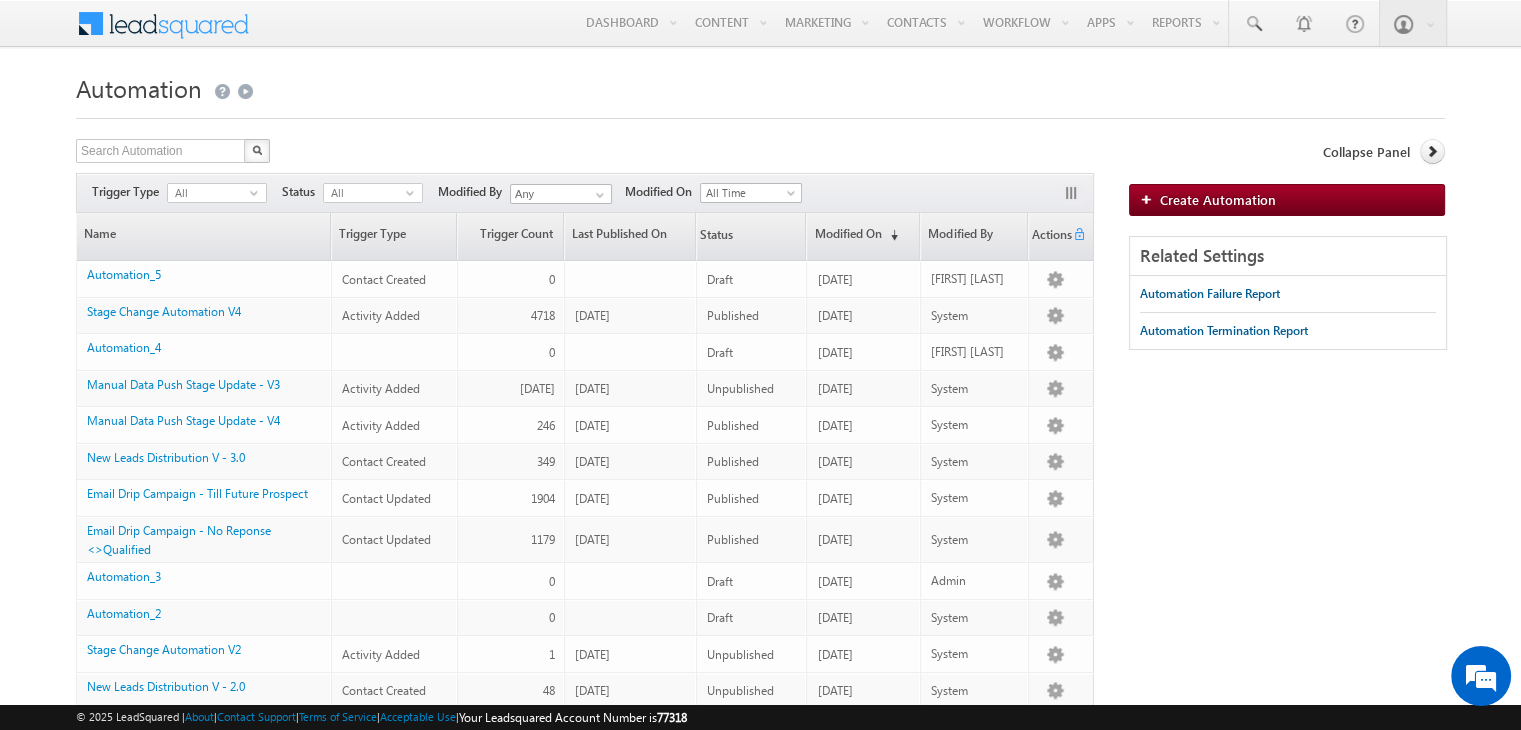 click on "Search Automation X   23 results found
Actions Select rows to see actions
Actions Delete Publish Unpublish
Trigger Type
All select
Status All select -1 Any Go" at bounding box center [760, 702] 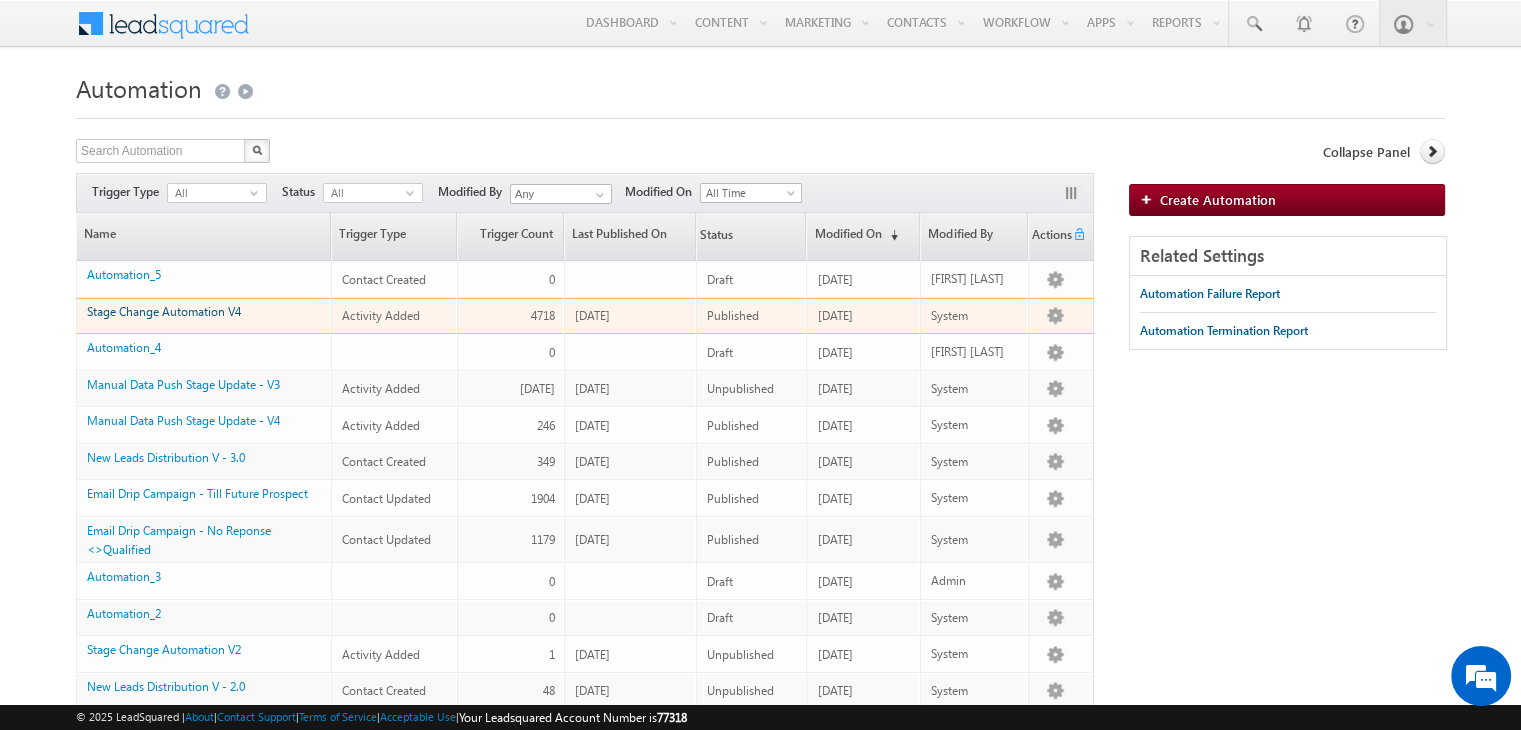click on "Stage Change Automation V4" at bounding box center [164, 311] 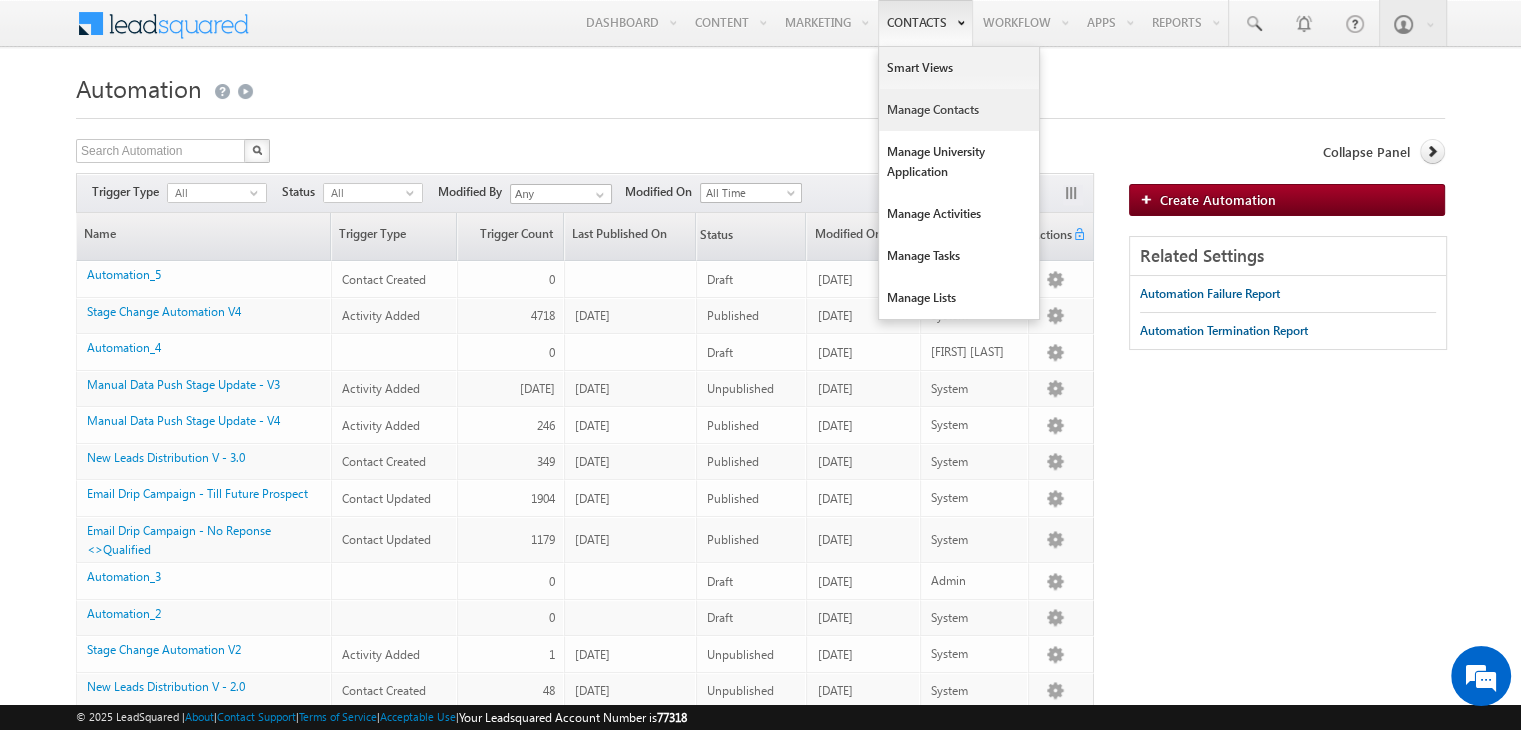 click on "Manage Contacts" at bounding box center (959, 110) 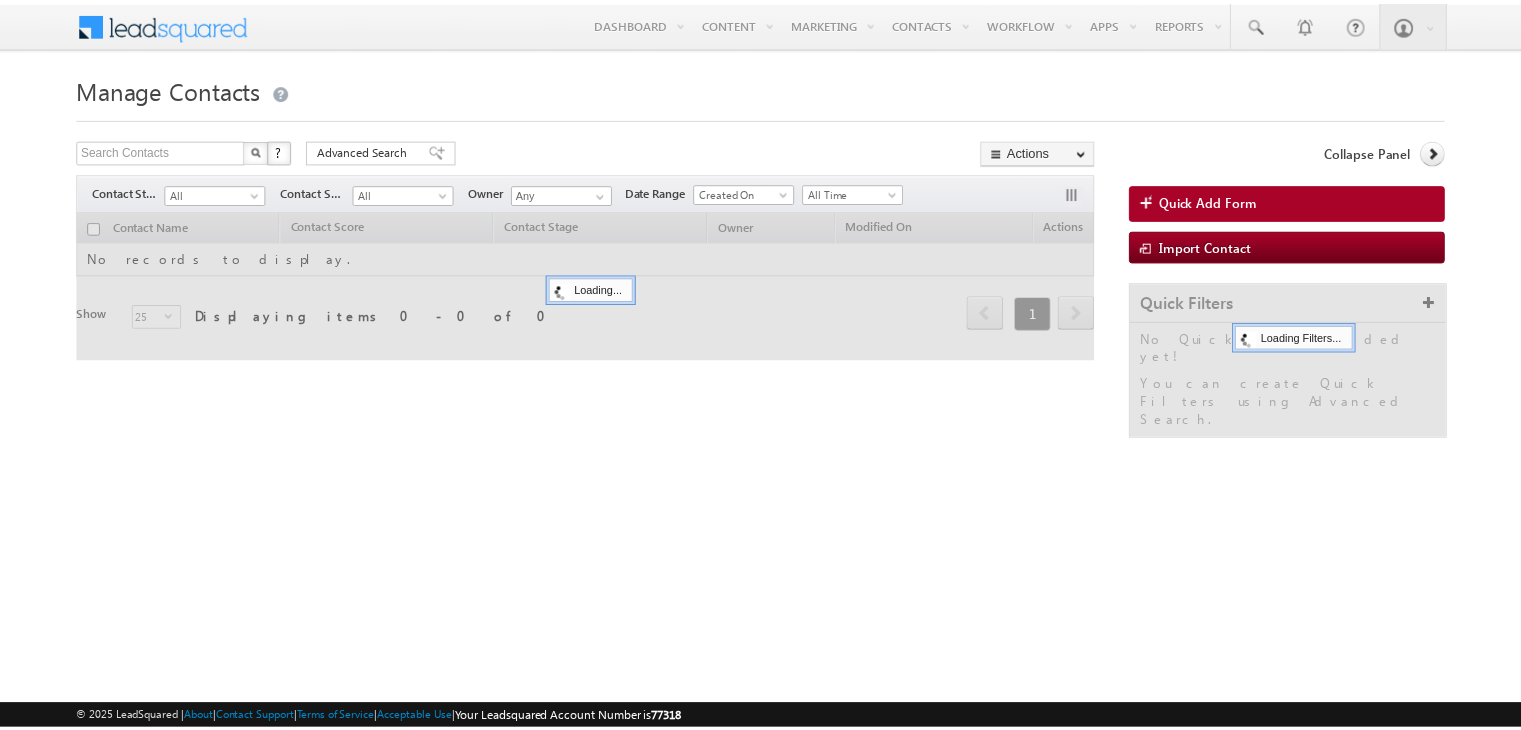 scroll, scrollTop: 0, scrollLeft: 0, axis: both 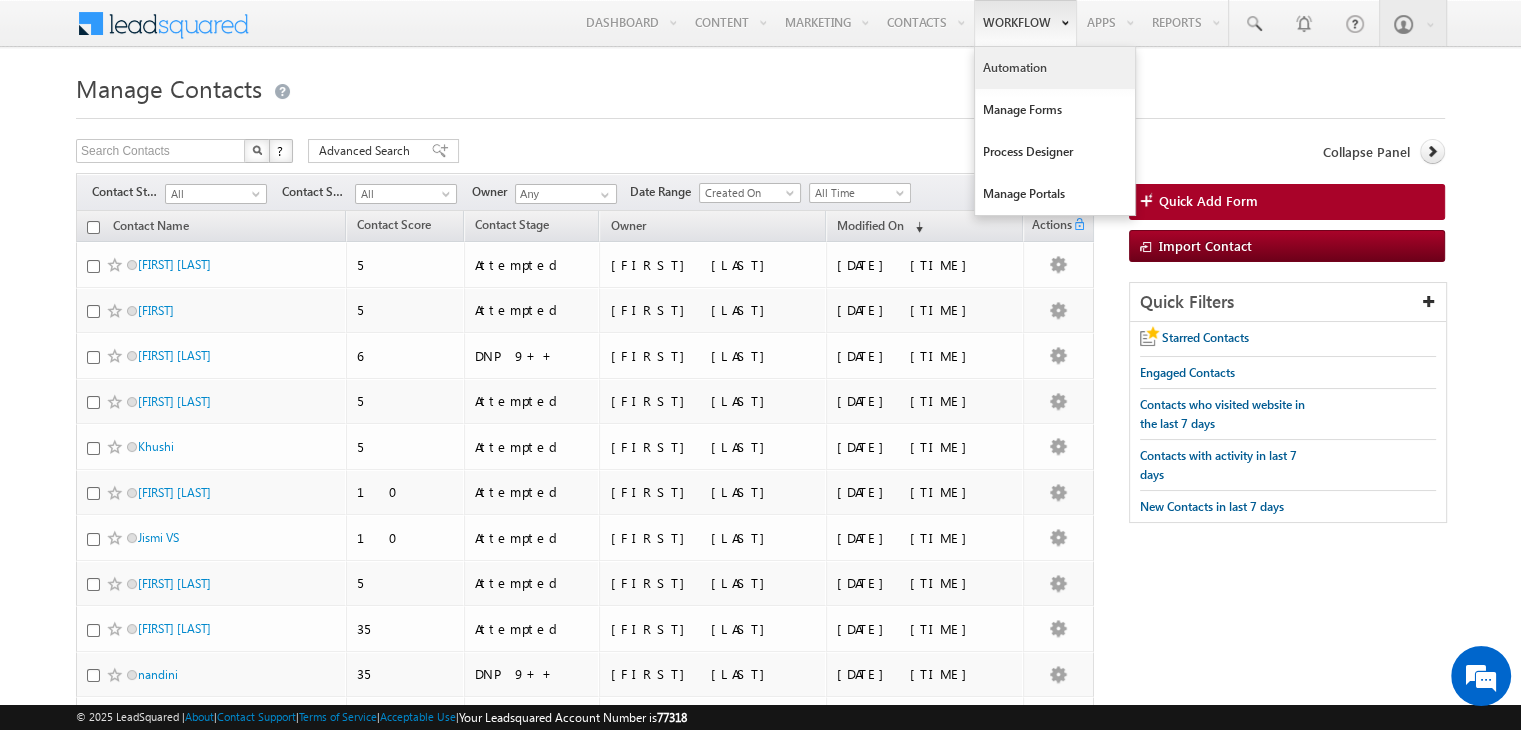 click on "Automation" at bounding box center [1055, 68] 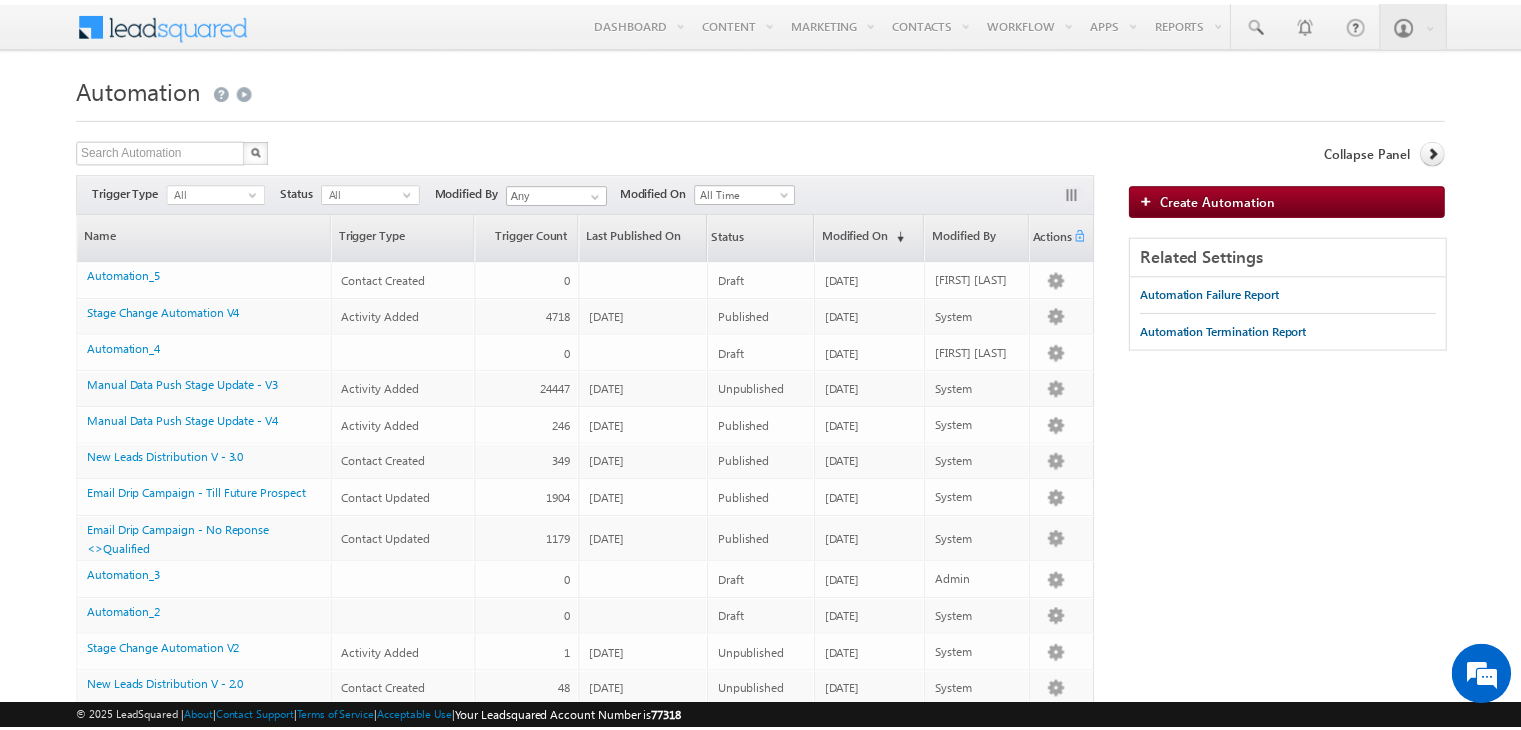 scroll, scrollTop: 0, scrollLeft: 0, axis: both 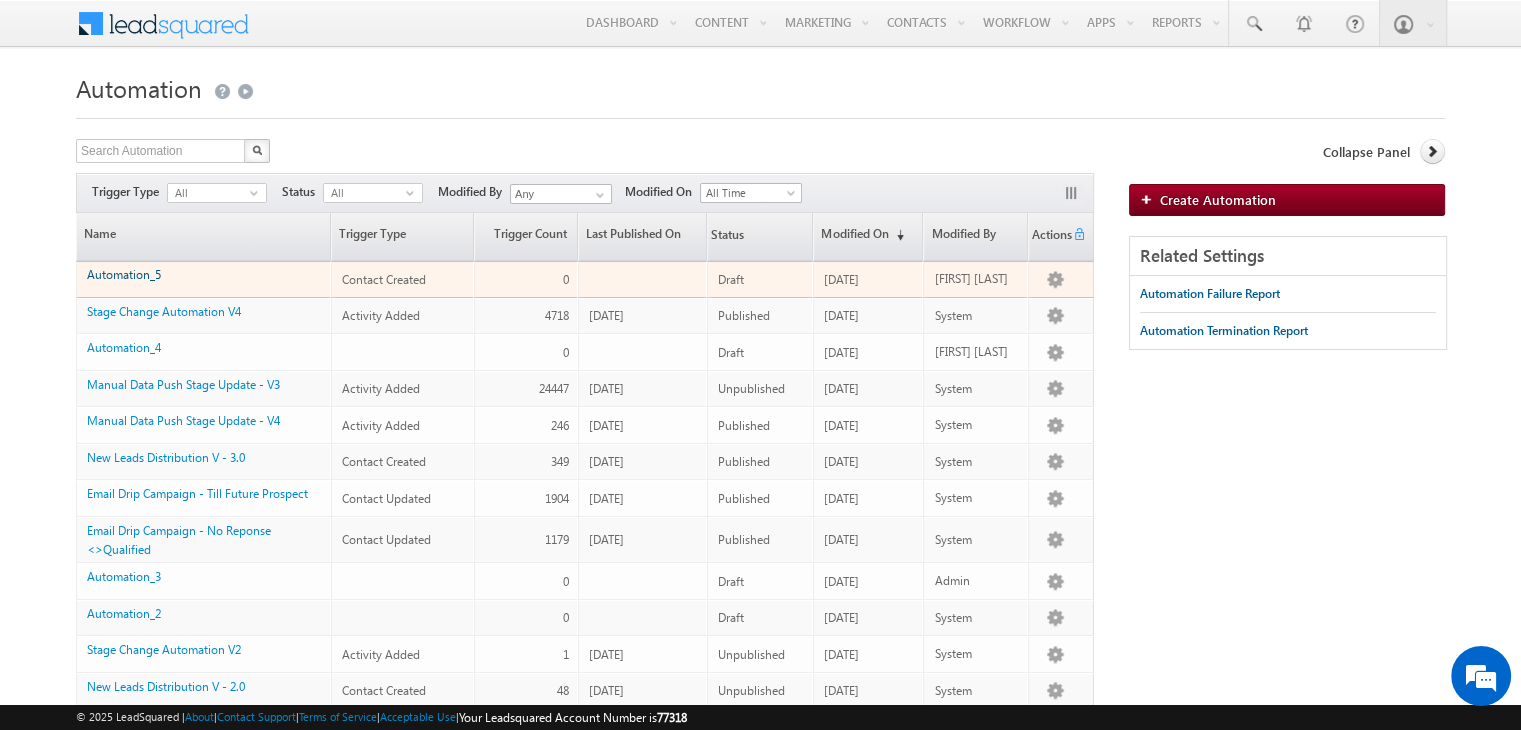 click on "Automation_5" at bounding box center (124, 274) 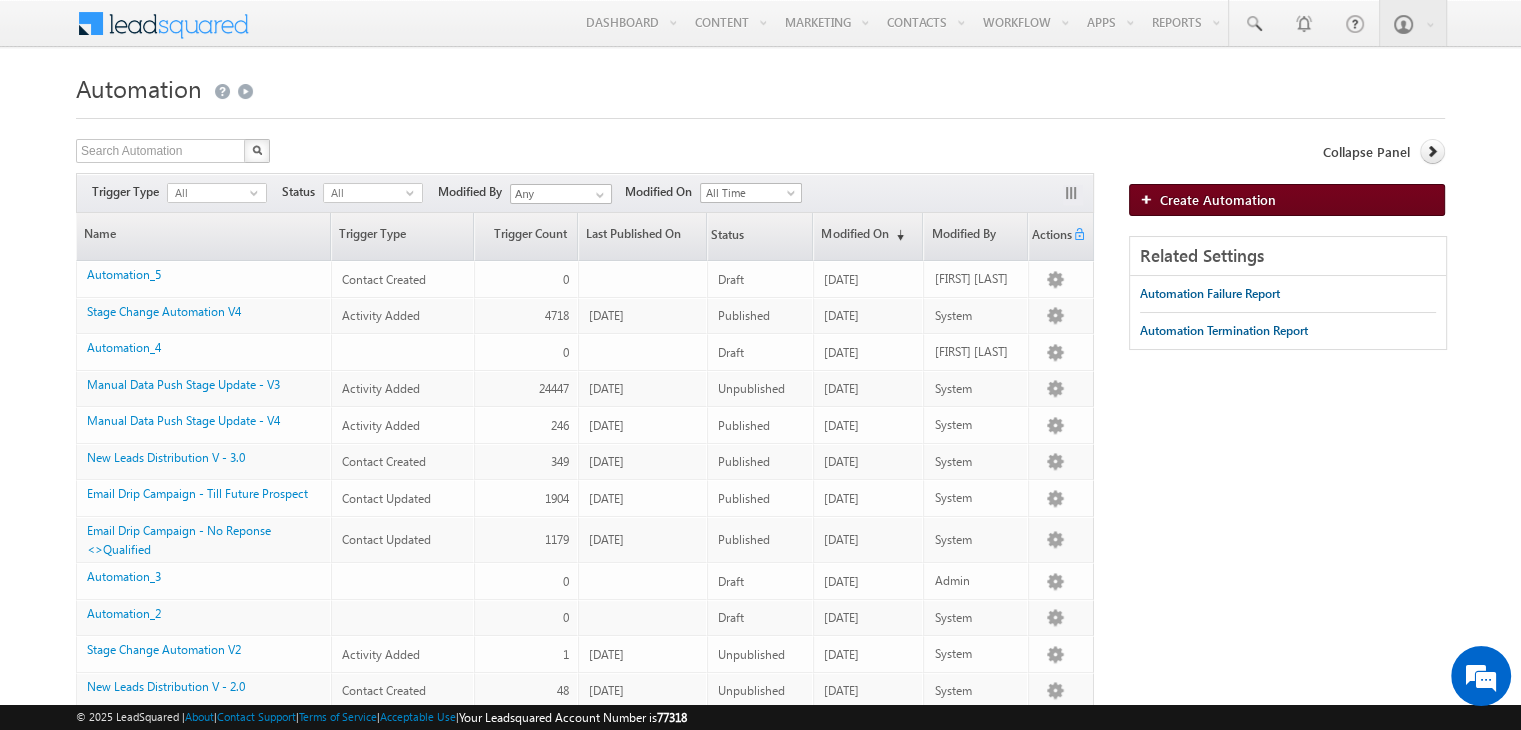 click on "Create Automation" at bounding box center (1218, 199) 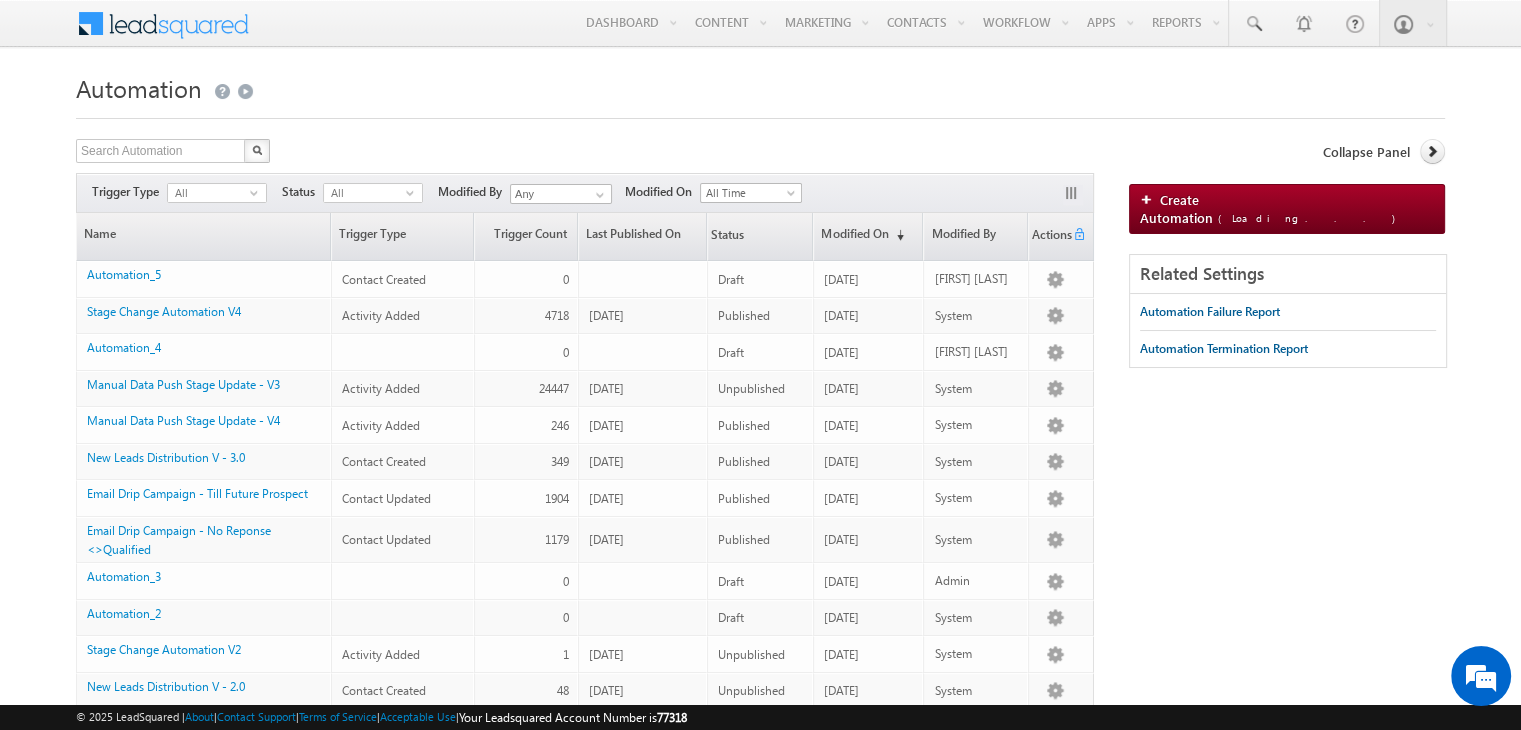 click on "Automation" at bounding box center [760, 86] 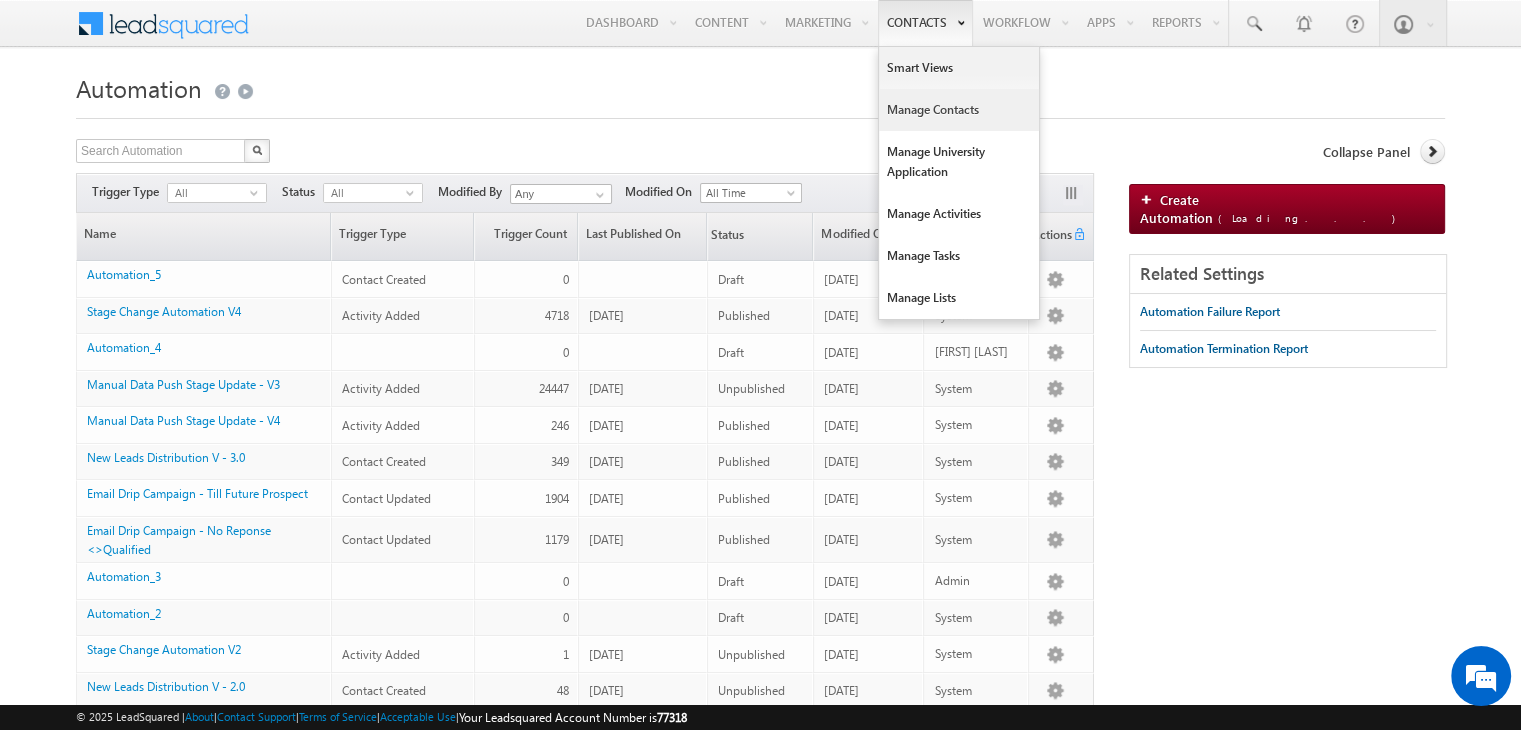 click on "Manage Contacts" at bounding box center (959, 110) 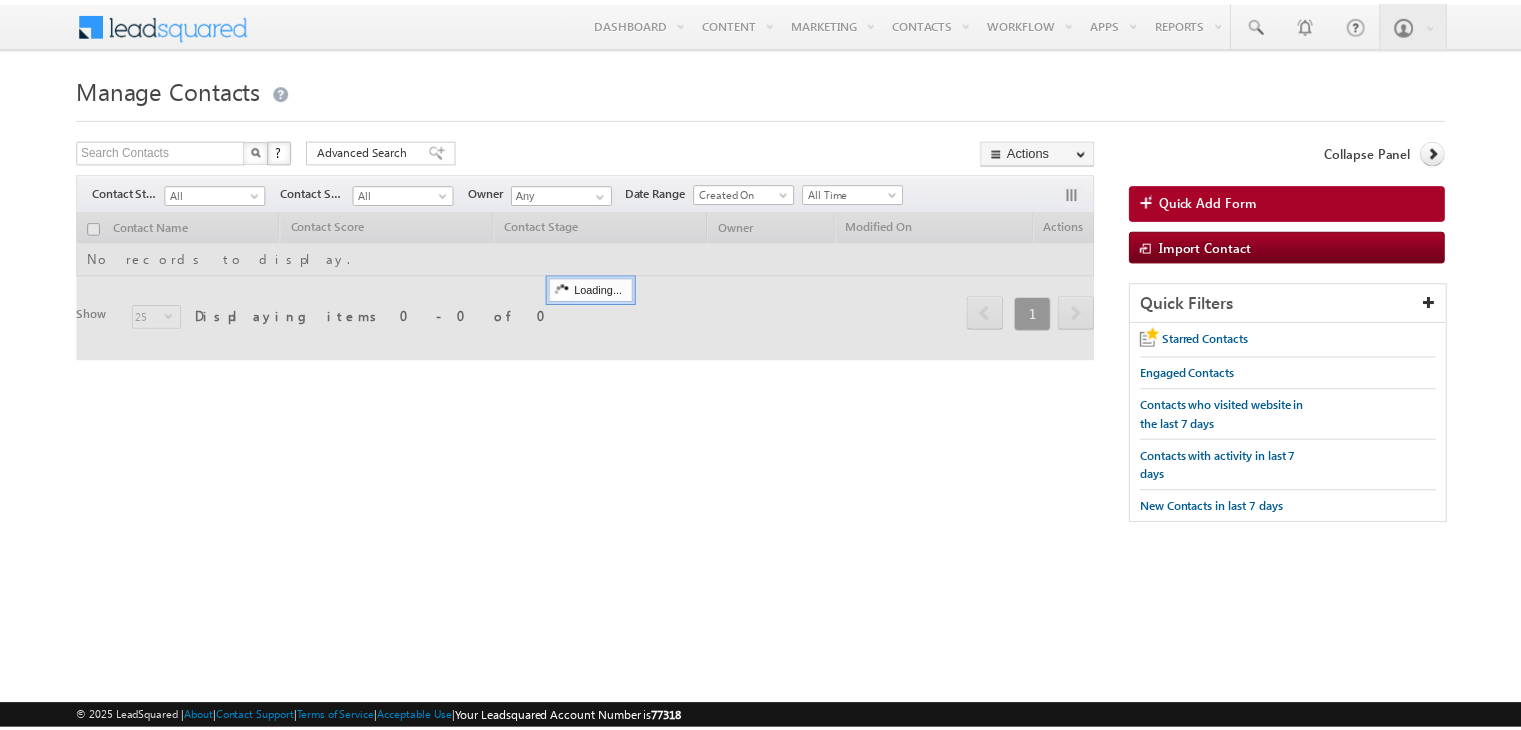 scroll, scrollTop: 0, scrollLeft: 0, axis: both 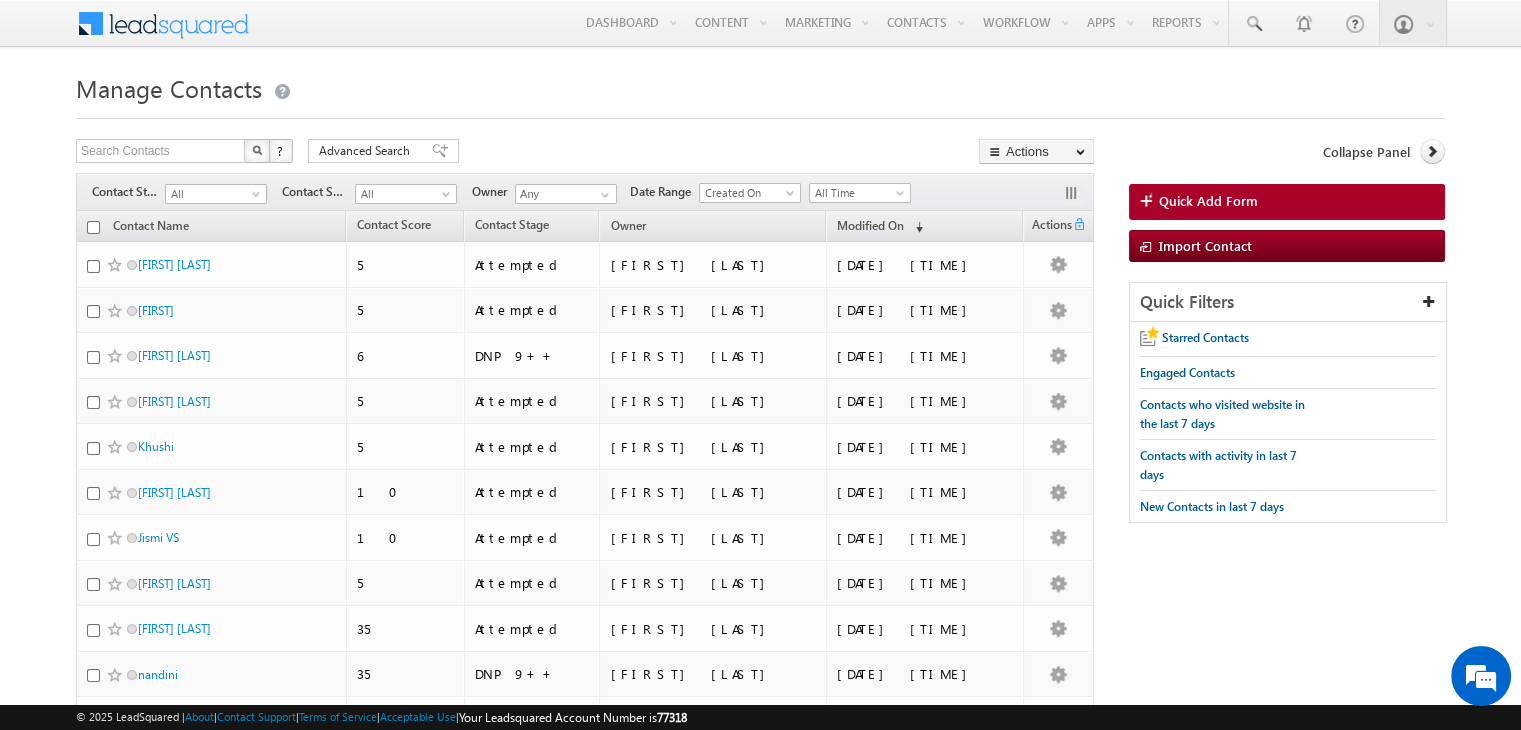 click on "Manage Contacts
Search Contacts X ?   22471 results found
Advanced Search
Advanced Search
Advanced search results" at bounding box center [760, 778] 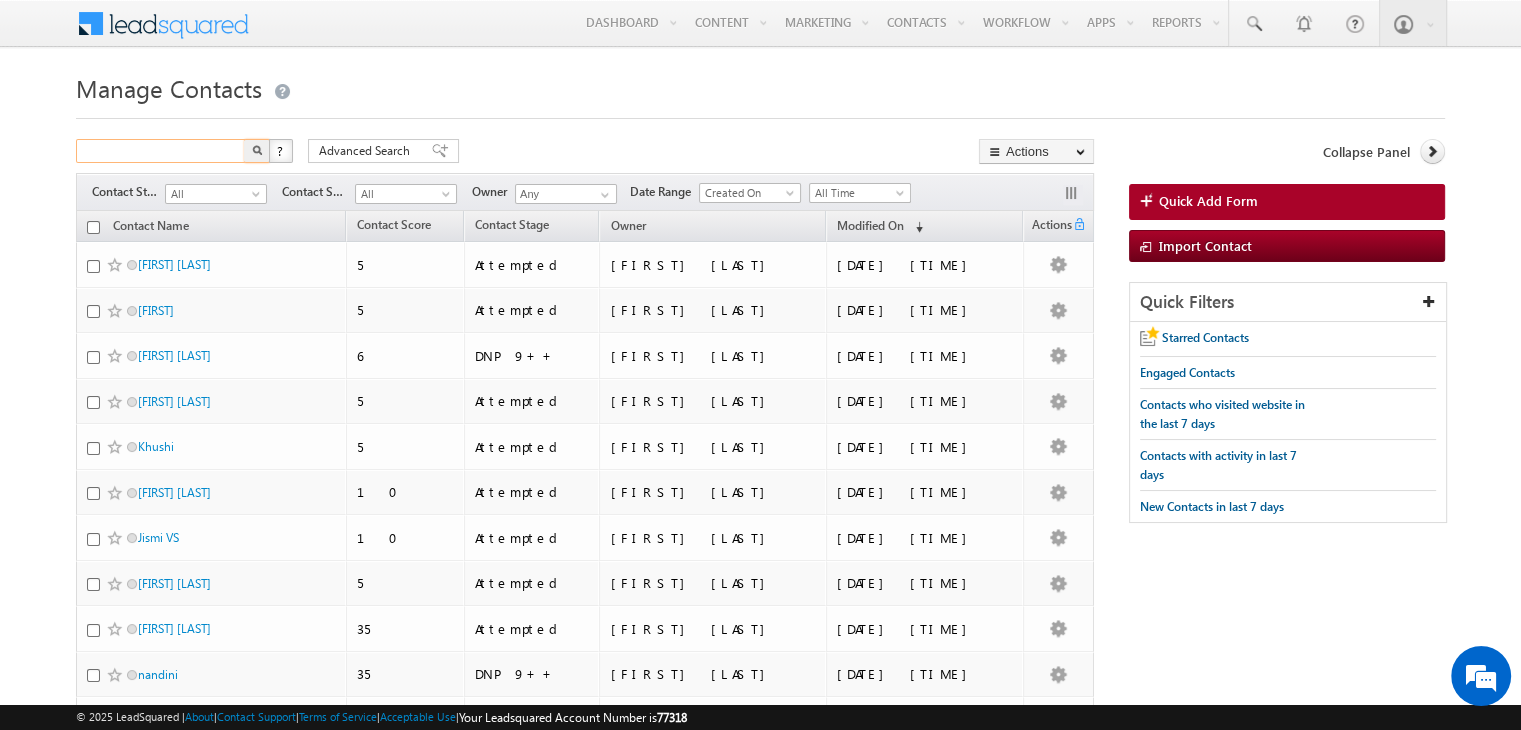 click at bounding box center (161, 151) 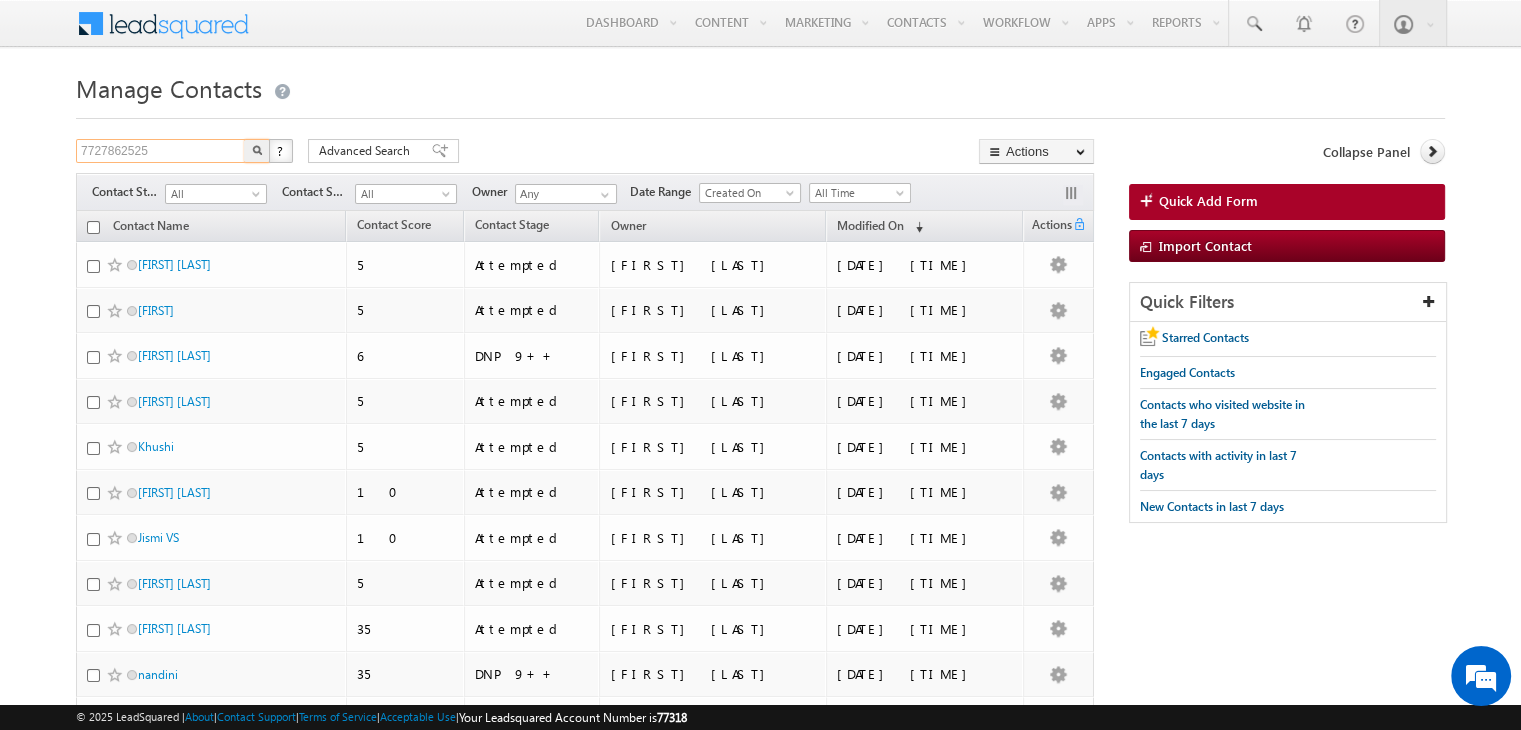 type on "7727862525" 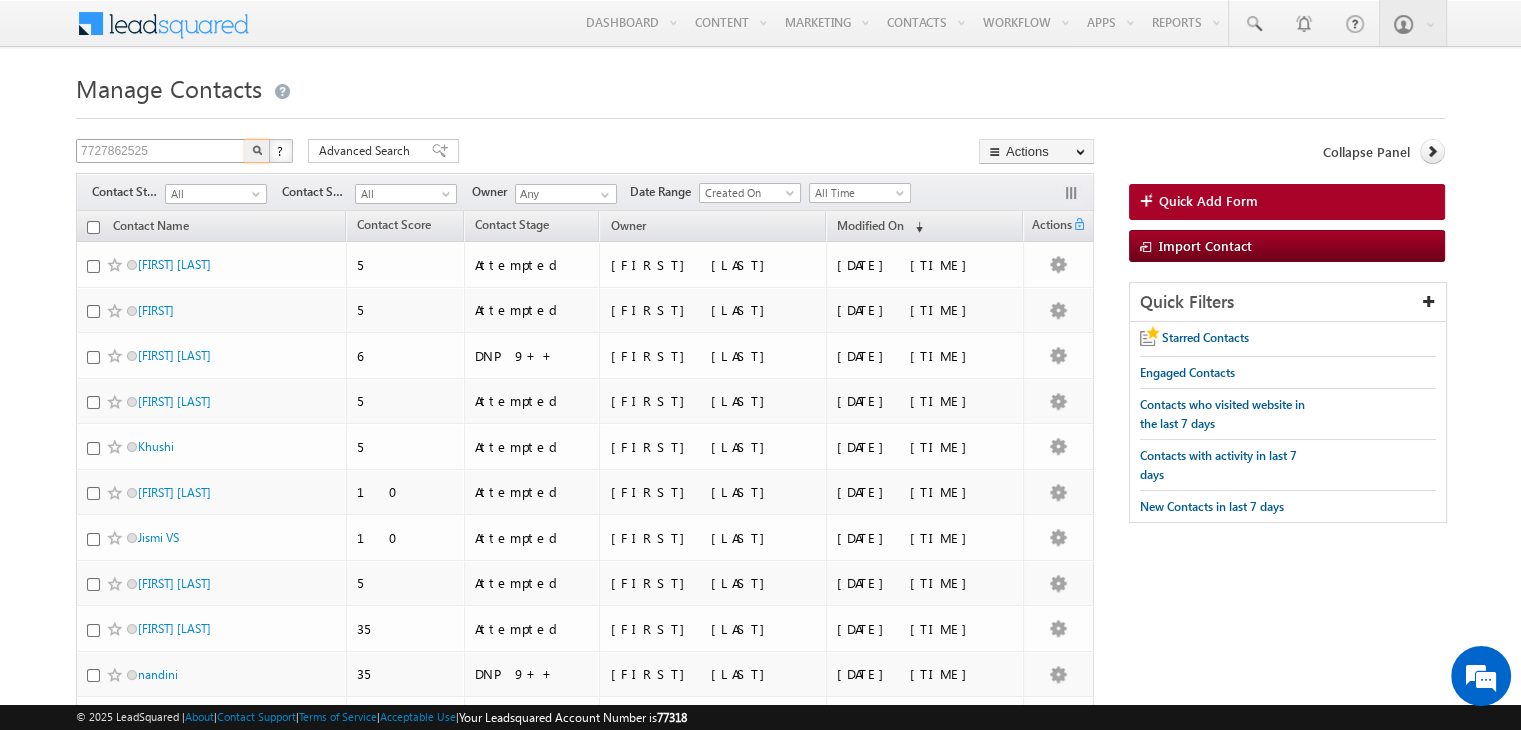 click at bounding box center [257, 151] 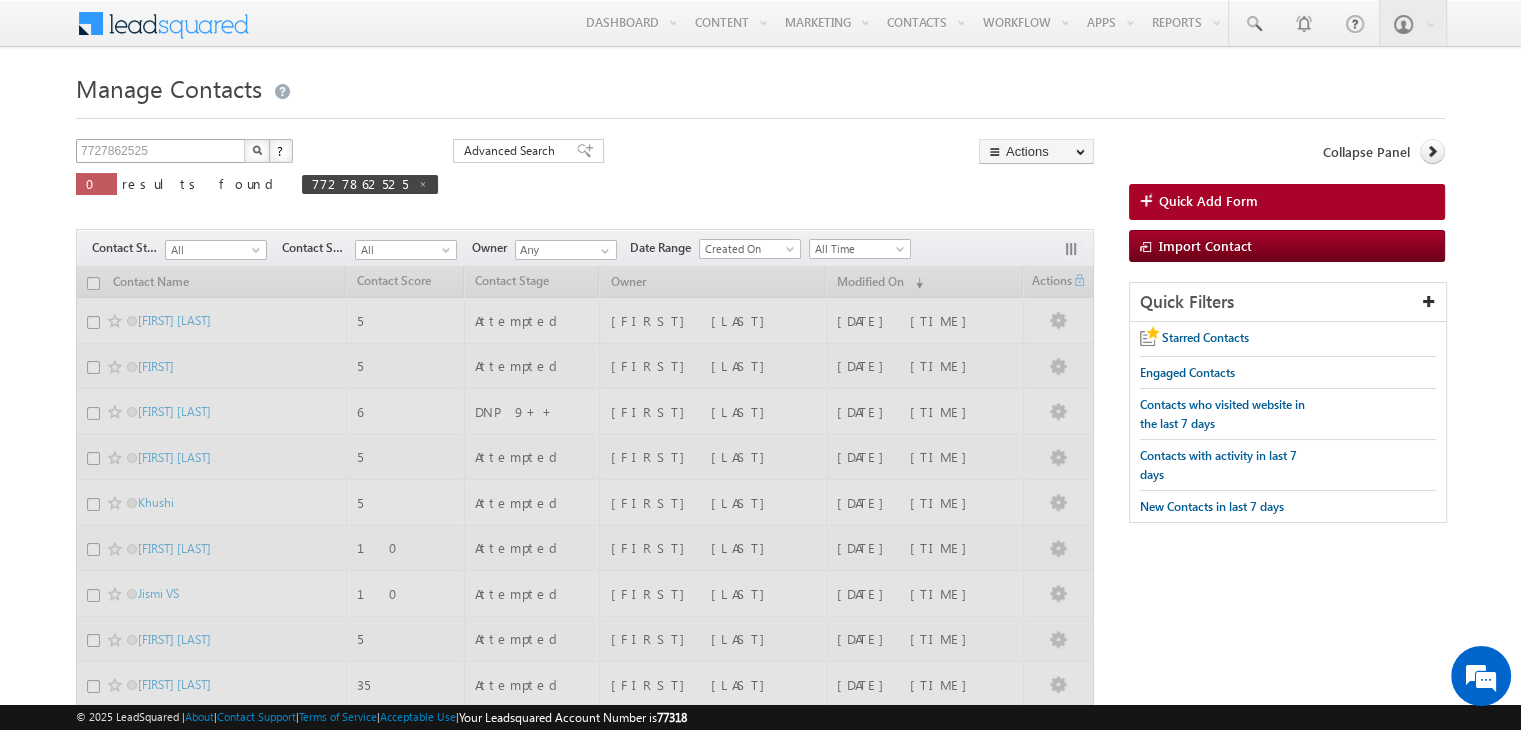 type 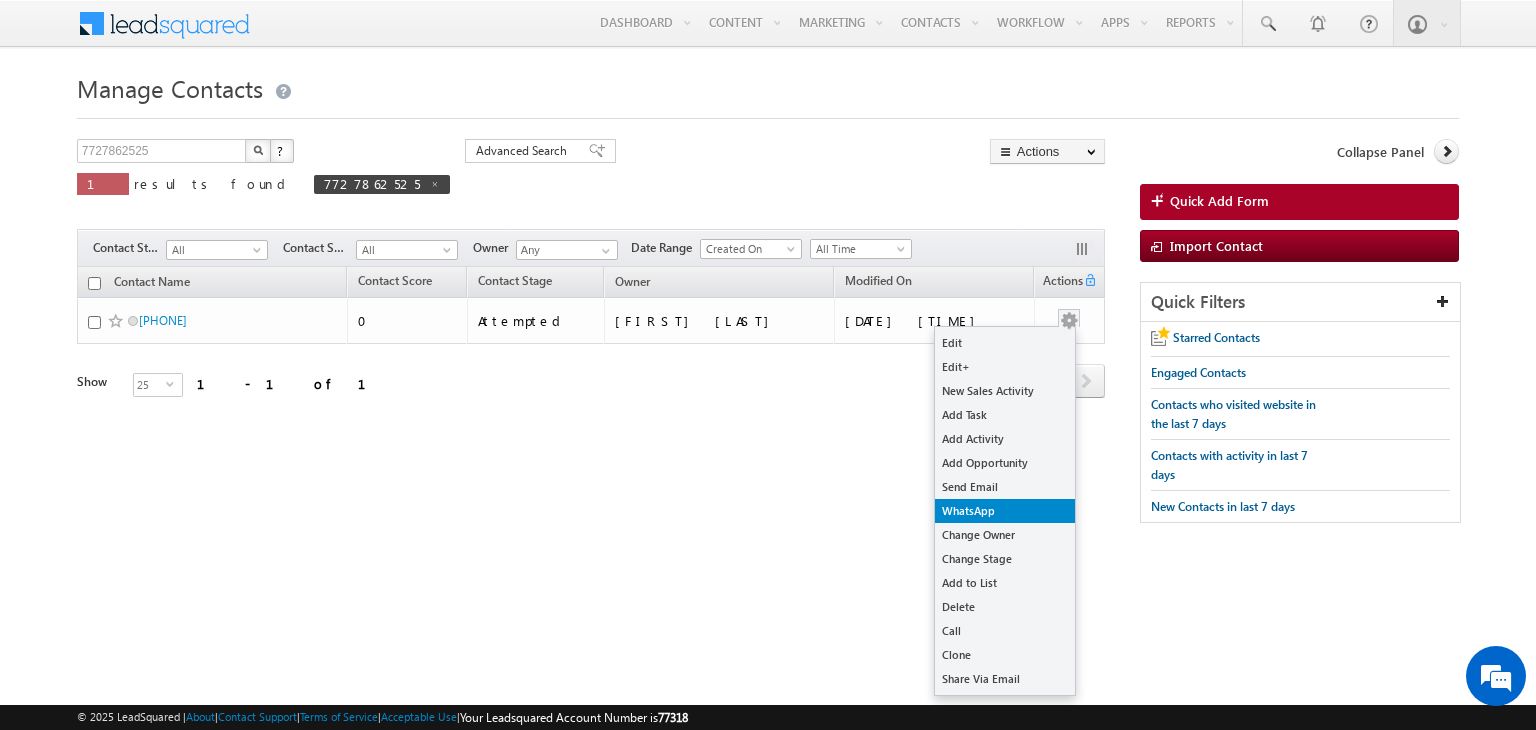 click on "WhatsApp" at bounding box center [1005, 511] 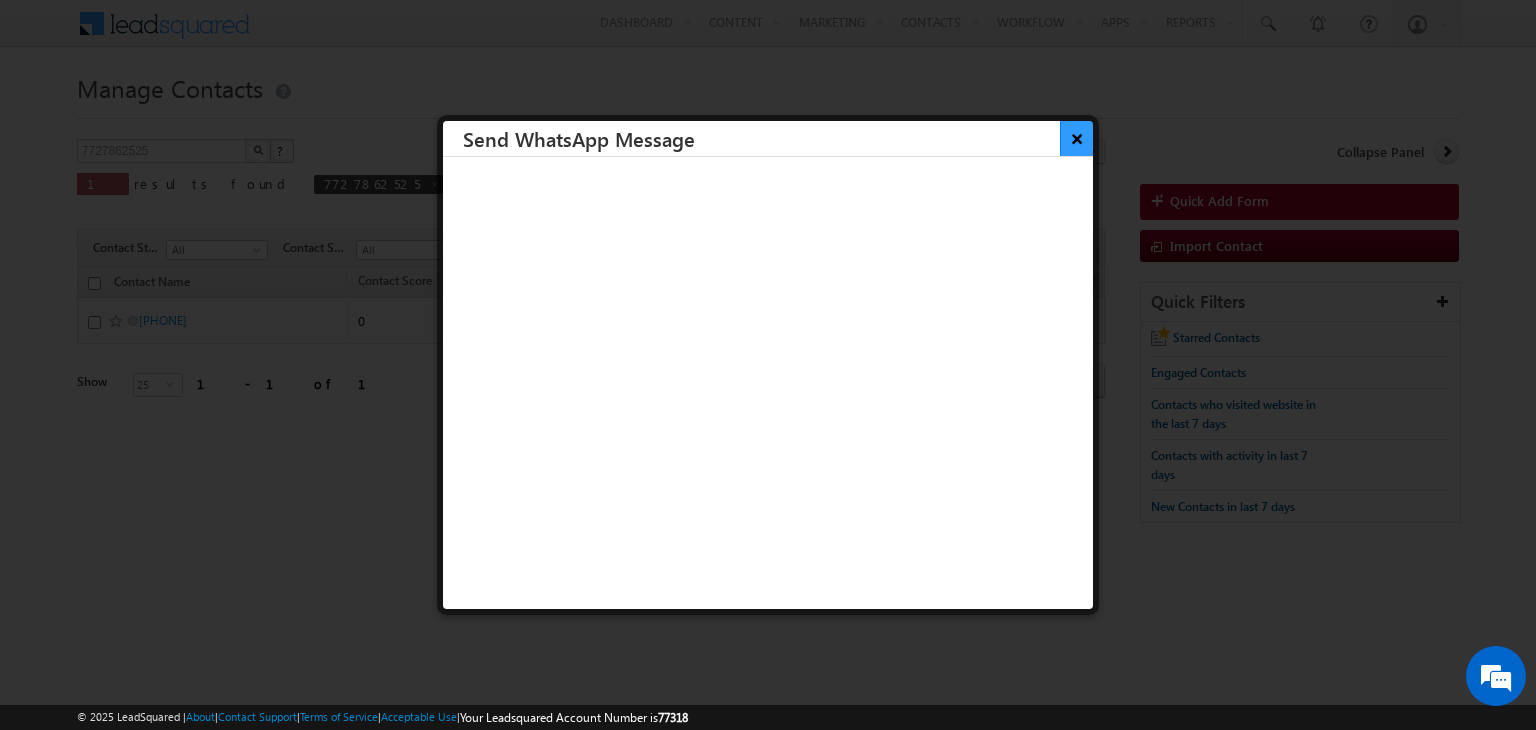 click on "×" at bounding box center (1076, 138) 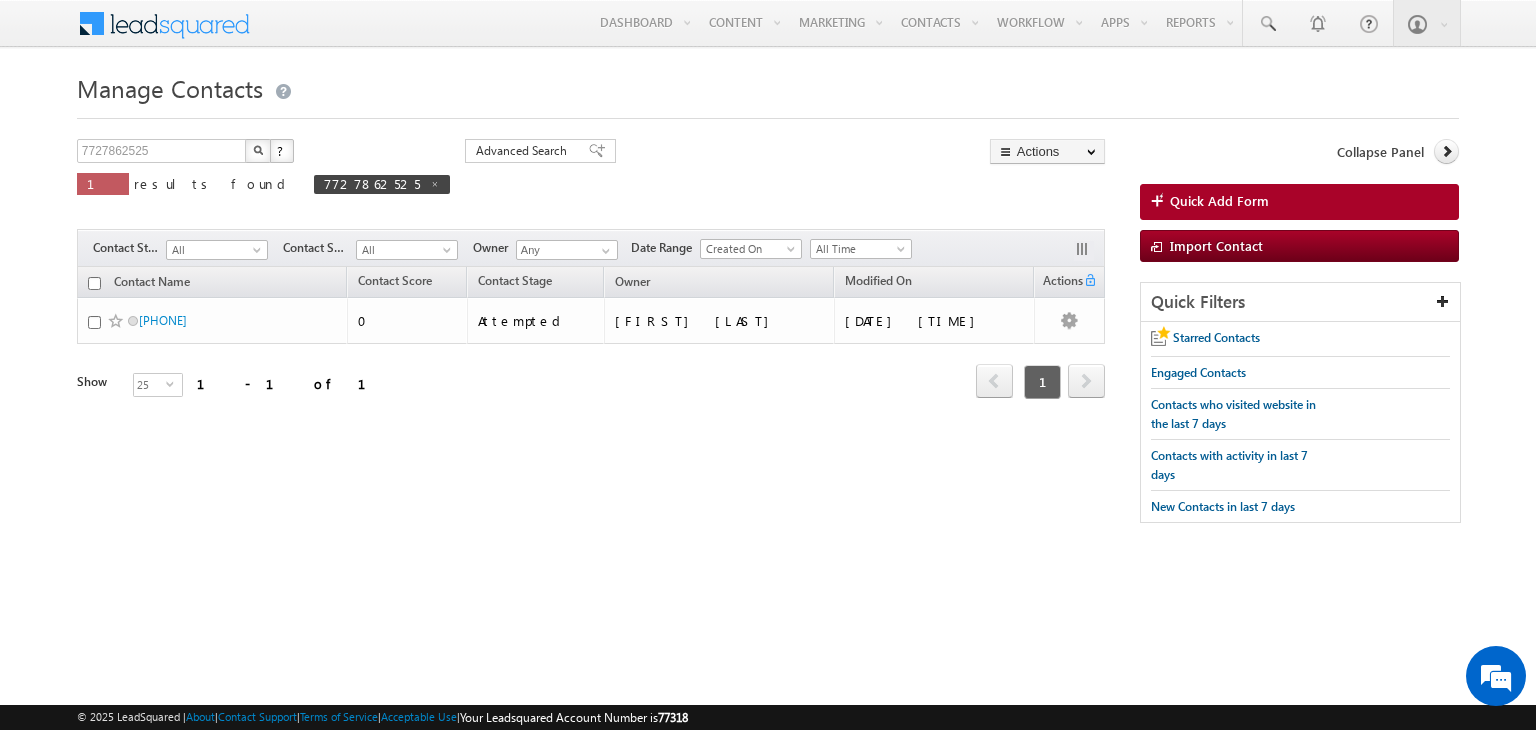 click on "Manage Contacts
7727862525 X ?   1 results found         7727862525
Advanced Search
Advanced Search
Advanced search results" at bounding box center (768, 305) 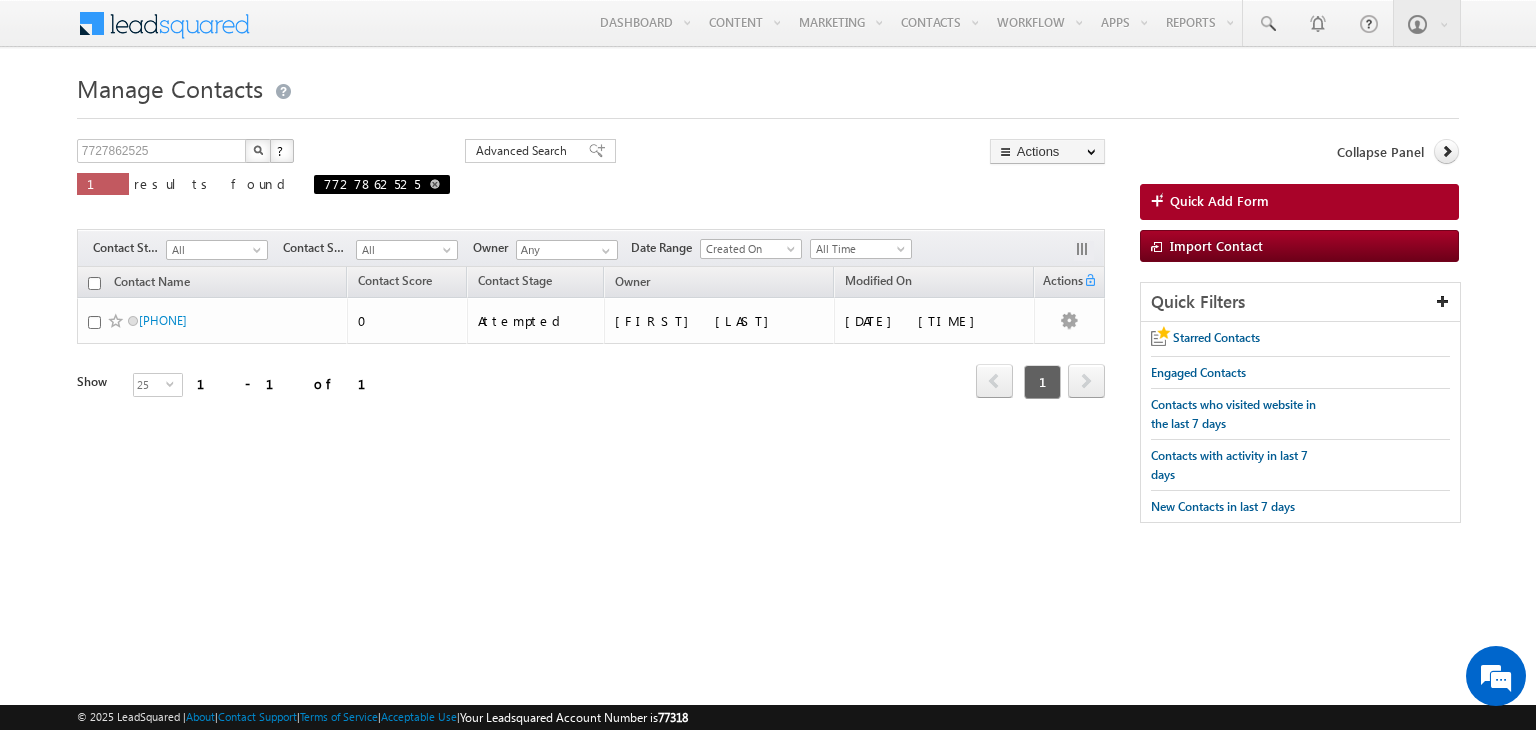 click at bounding box center [435, 184] 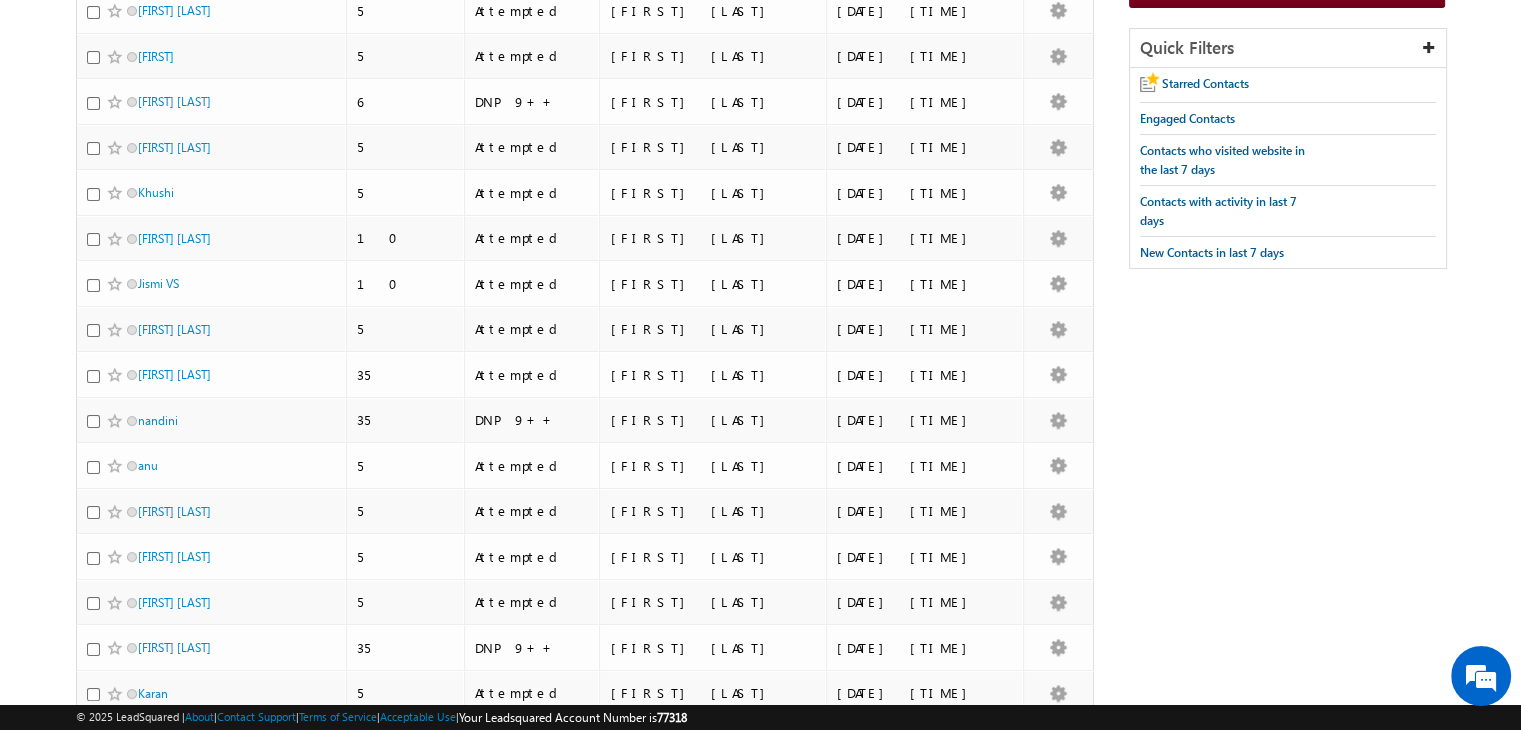 scroll, scrollTop: 0, scrollLeft: 0, axis: both 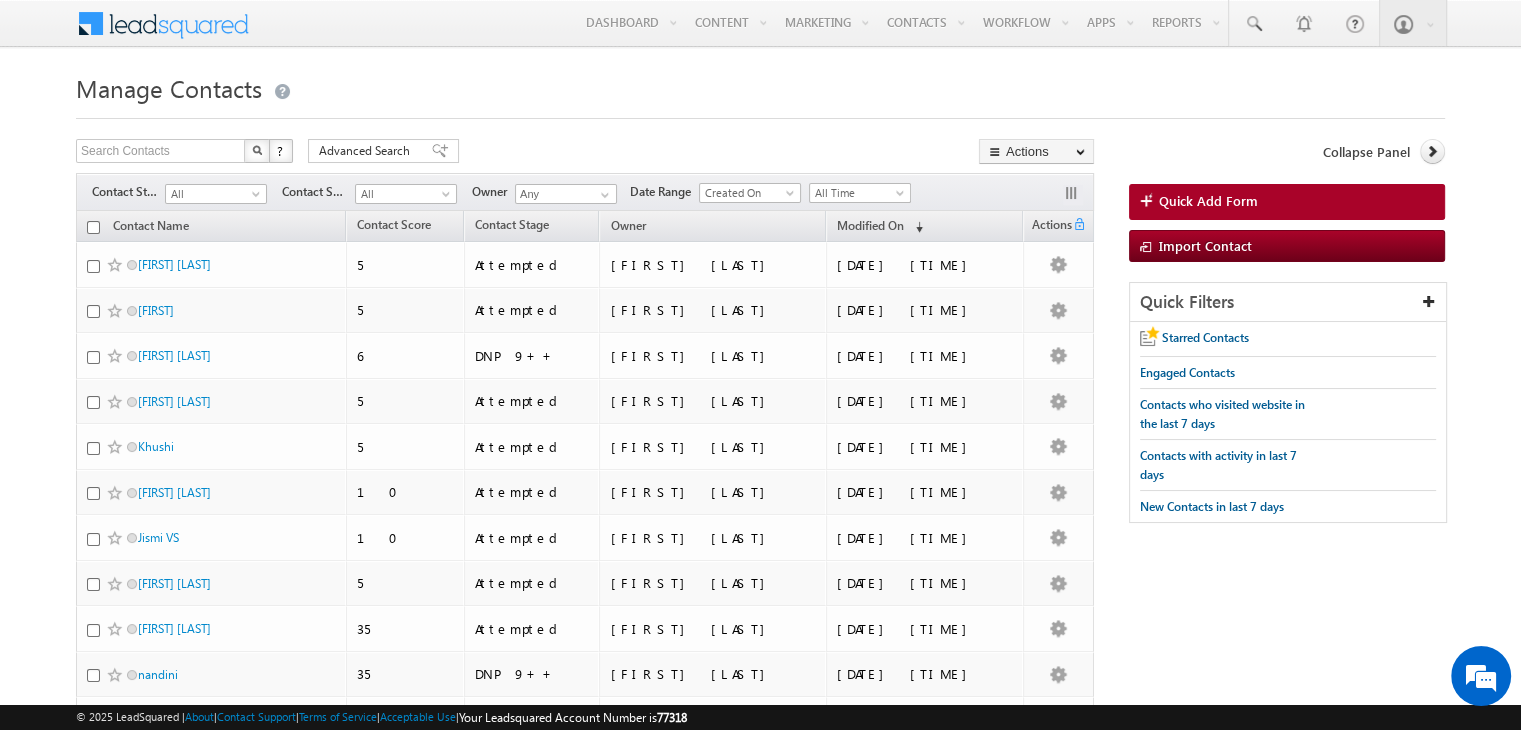 click on "Search Contacts X ?   22471 results found
Advanced Search
Advanced Search
Advanced search results
Actions Export Contacts Reset all Filters
Actions Export Contacts Bulk Update Send Email Add to List Add Activity Add Opportunity Change Owner" at bounding box center (585, 153) 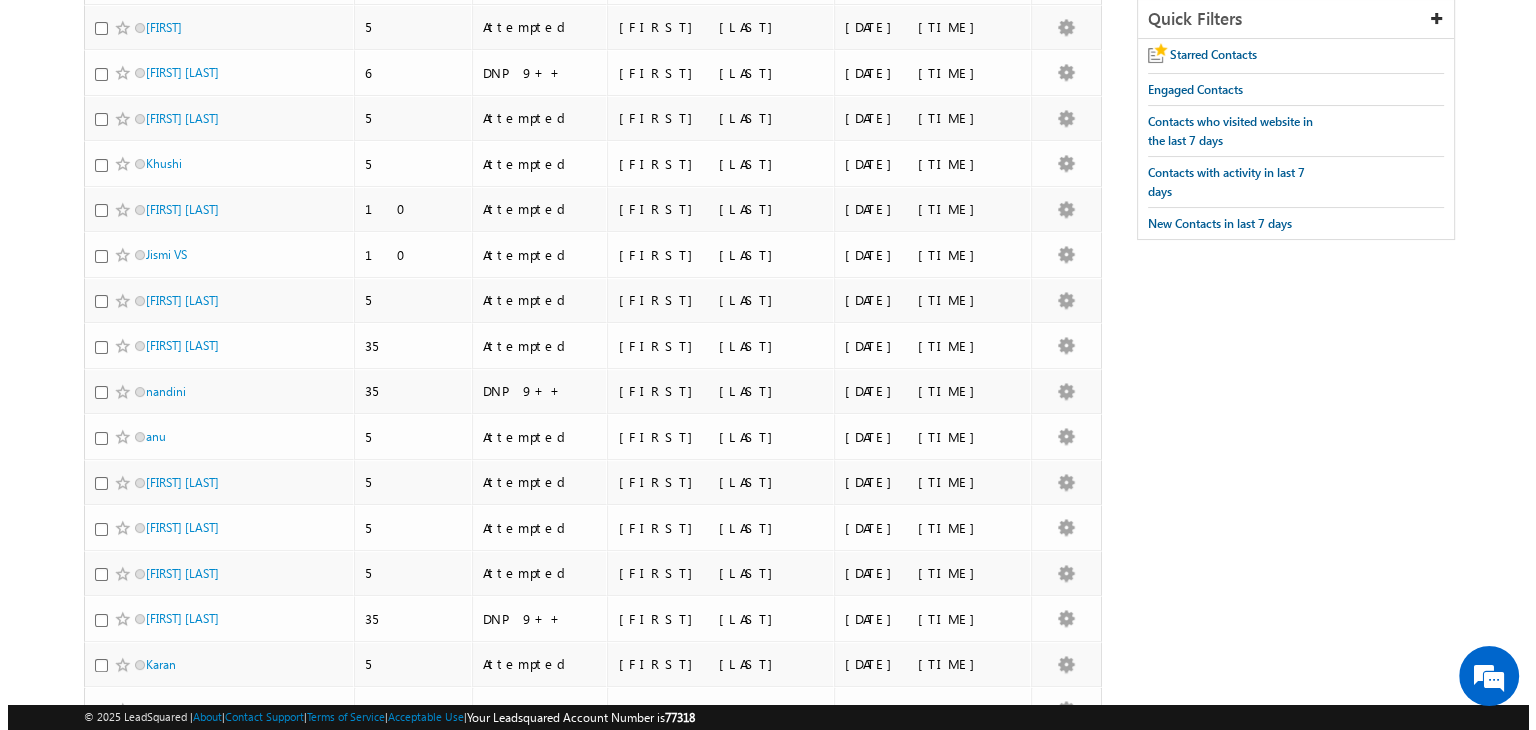 scroll, scrollTop: 0, scrollLeft: 0, axis: both 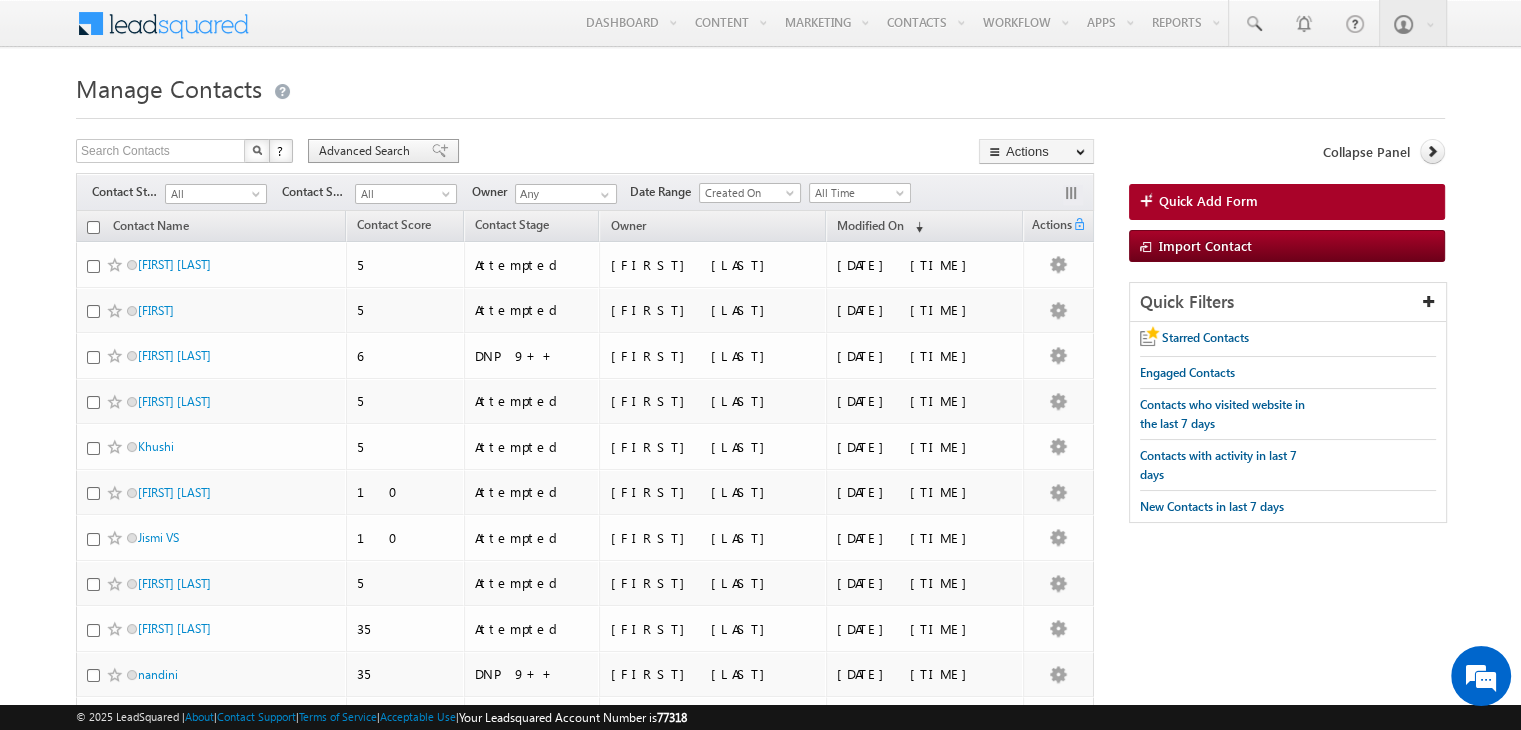 click on "Advanced Search" at bounding box center (383, 151) 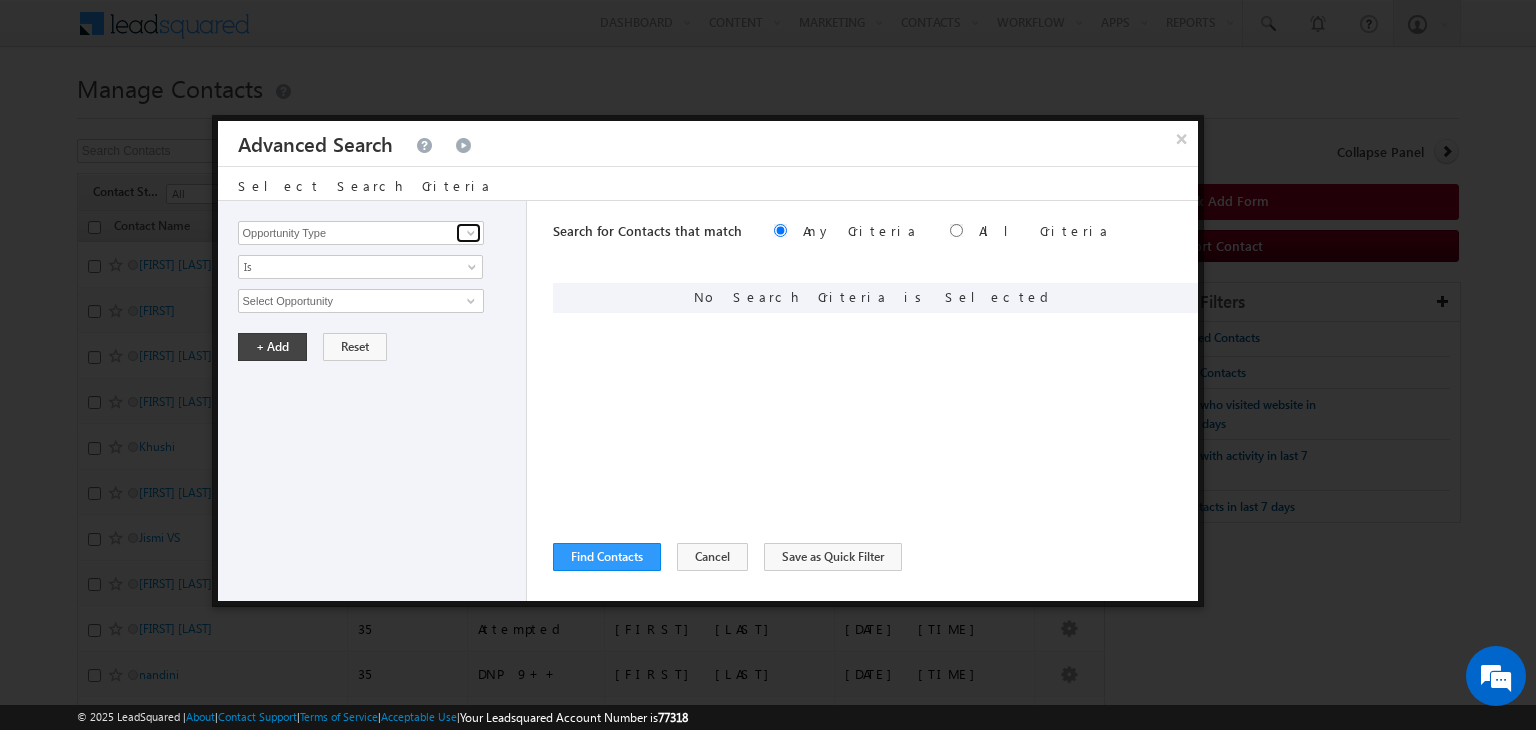 click at bounding box center (471, 233) 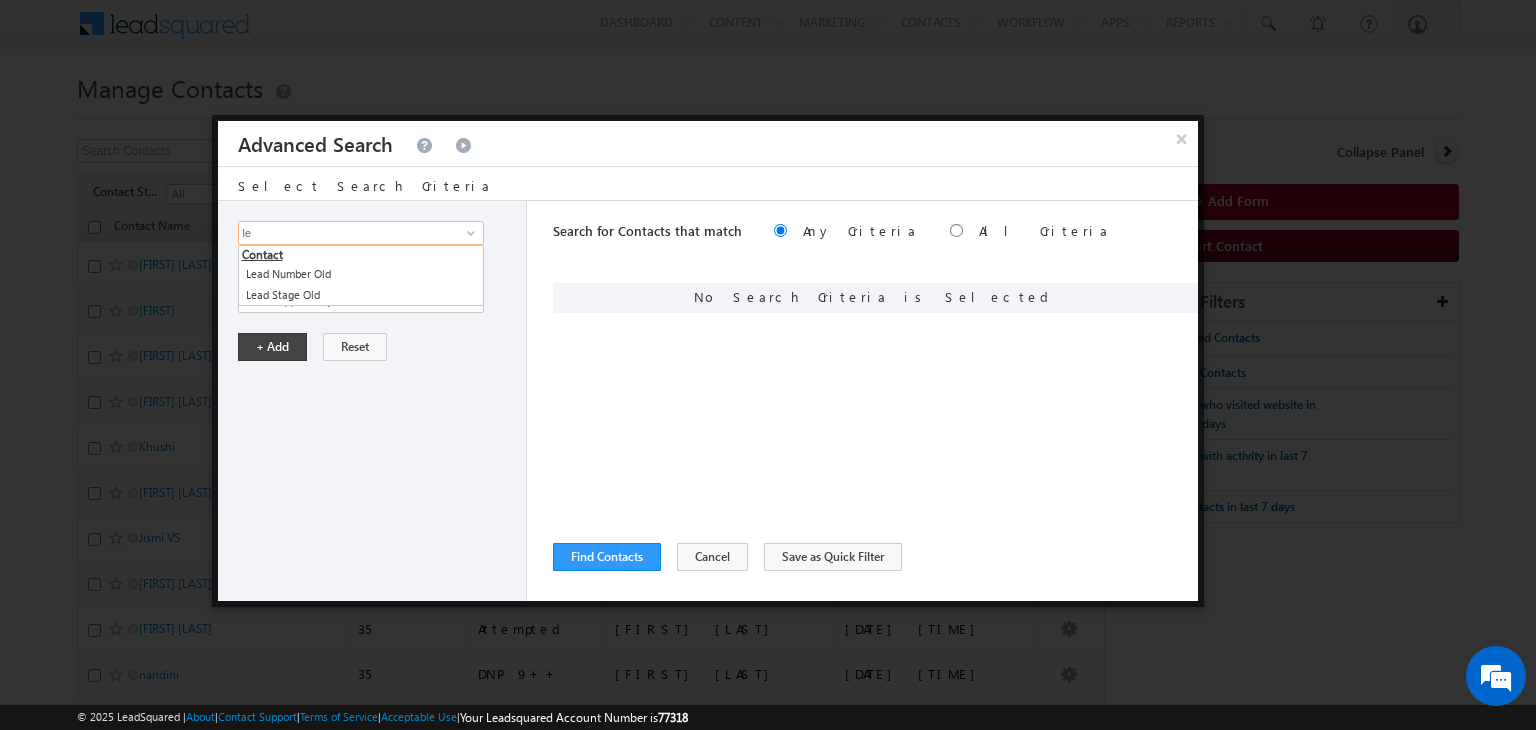 type on "l" 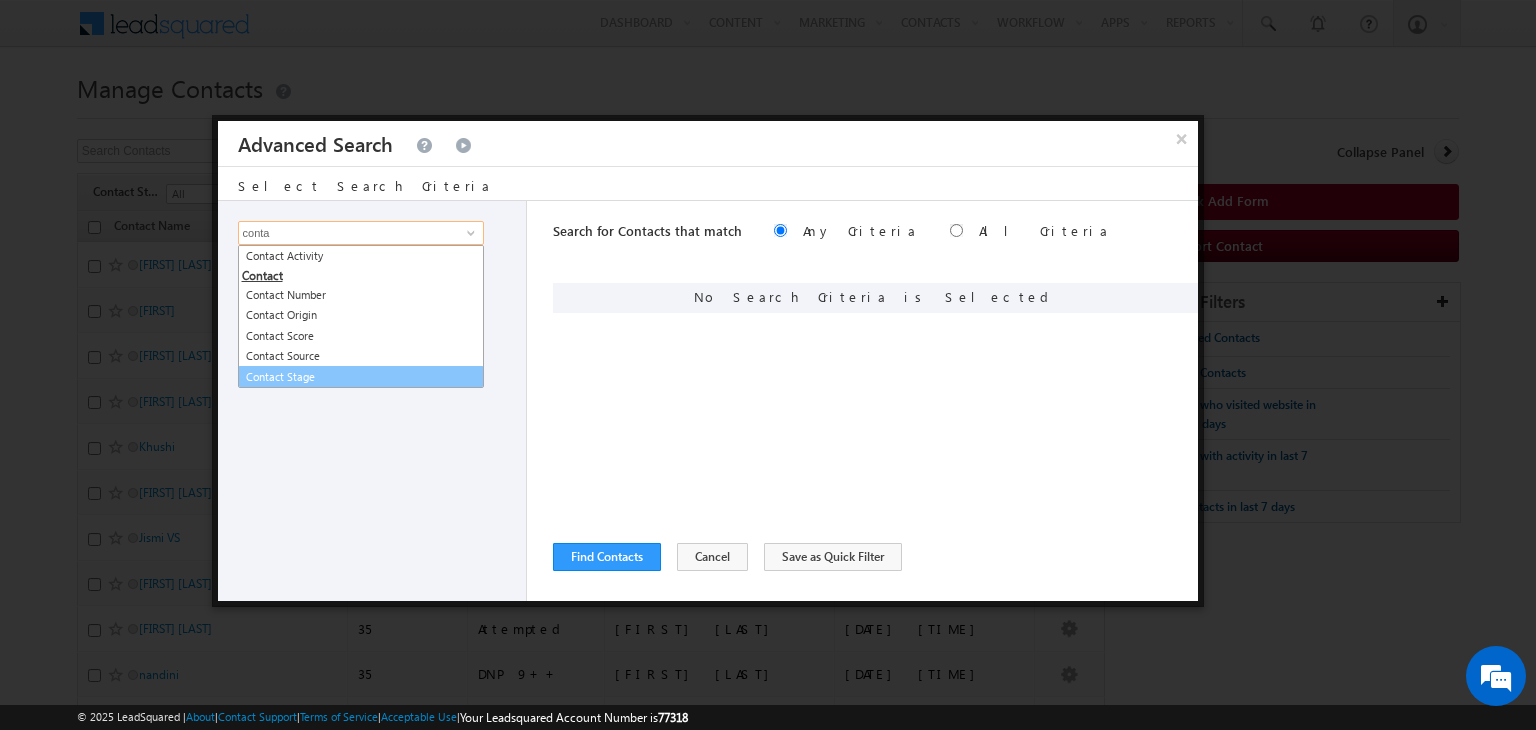 click on "Contact Stage" at bounding box center [361, 377] 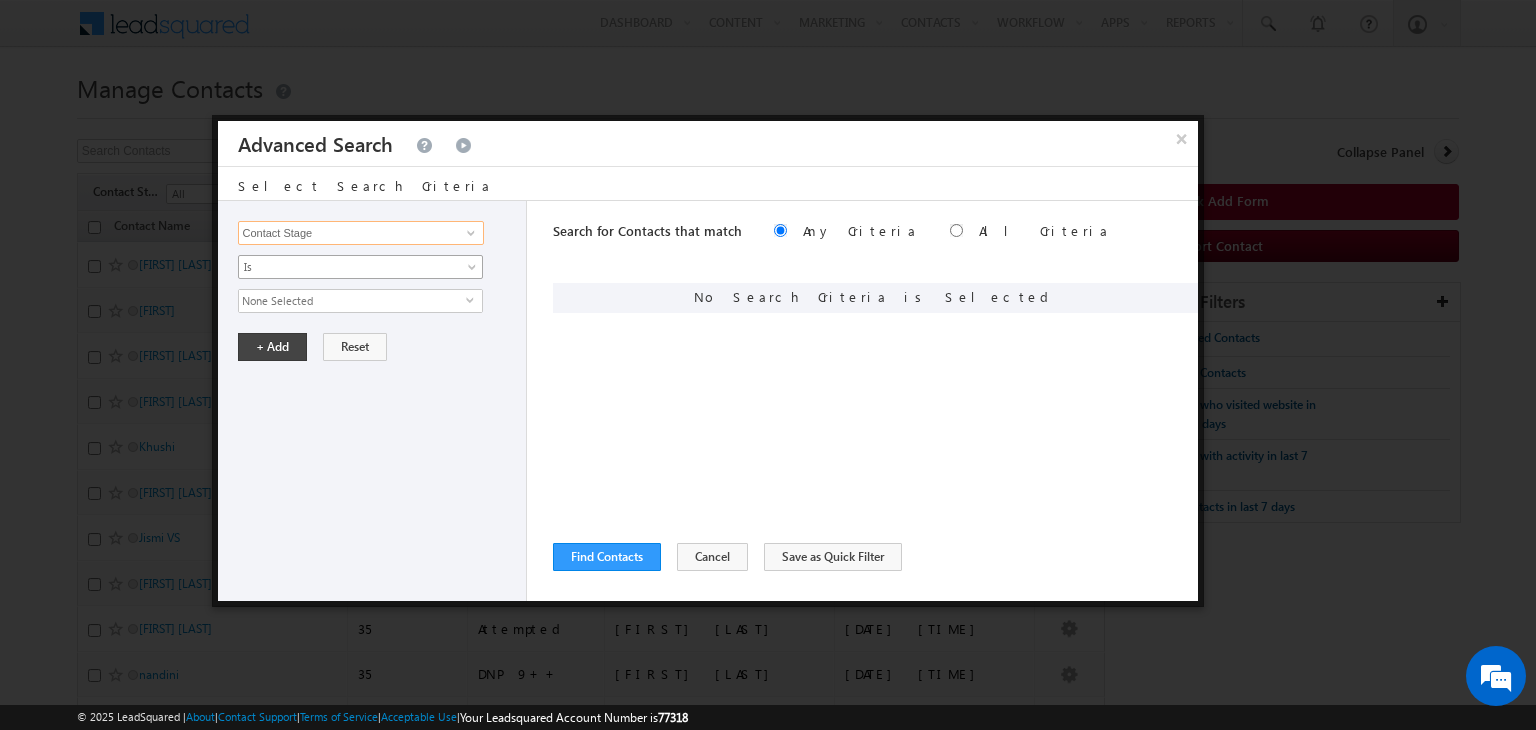 type on "Contact Stage" 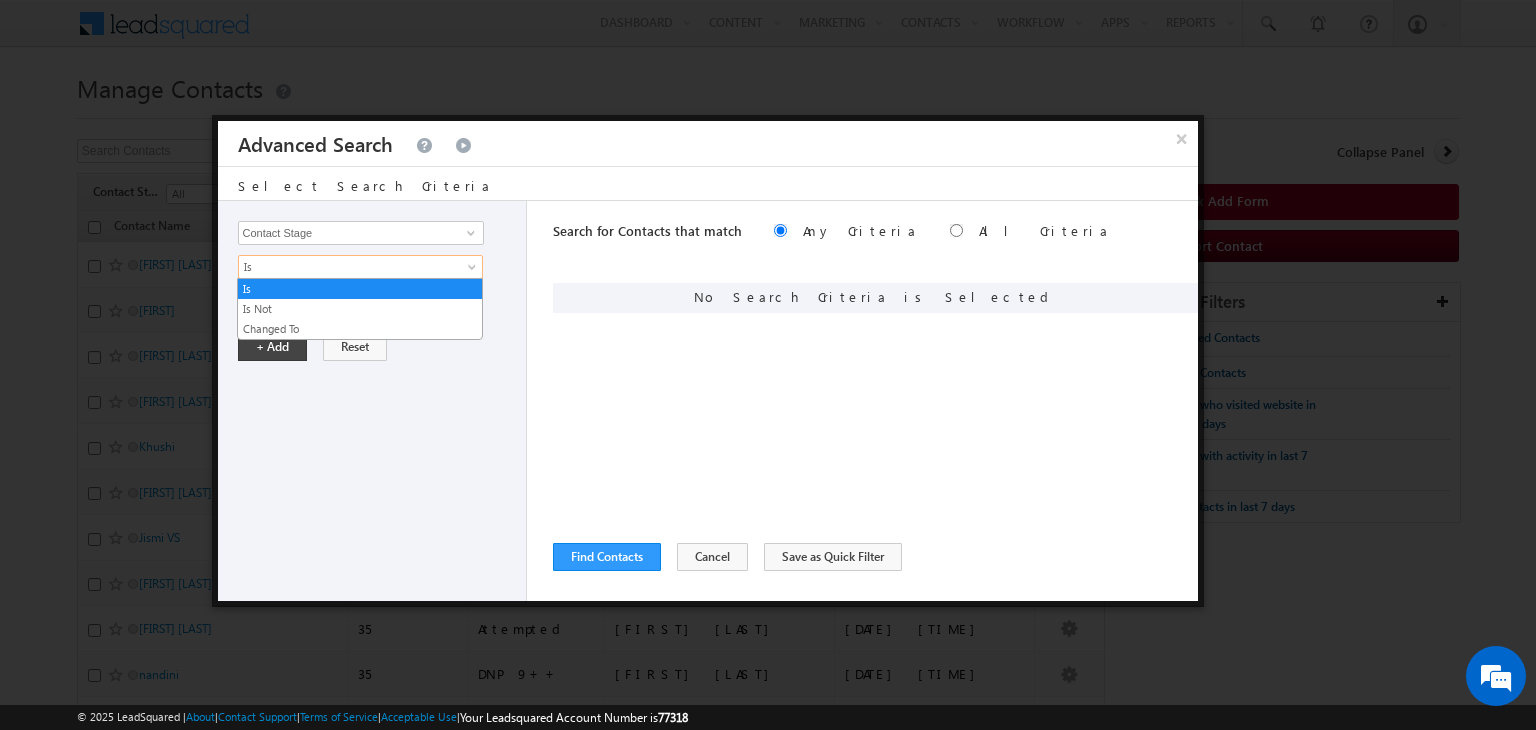 click at bounding box center (474, 271) 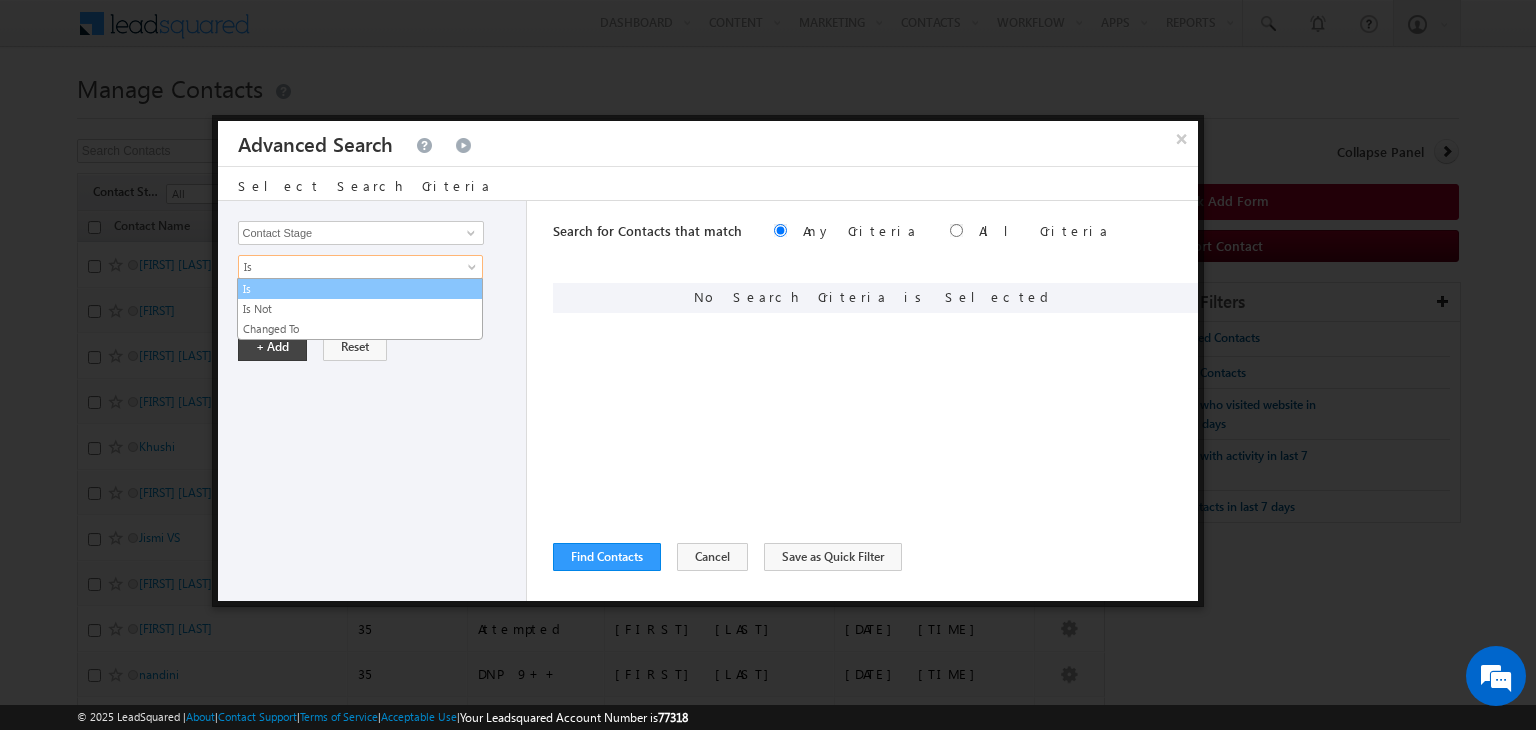 click on "Is" at bounding box center (360, 289) 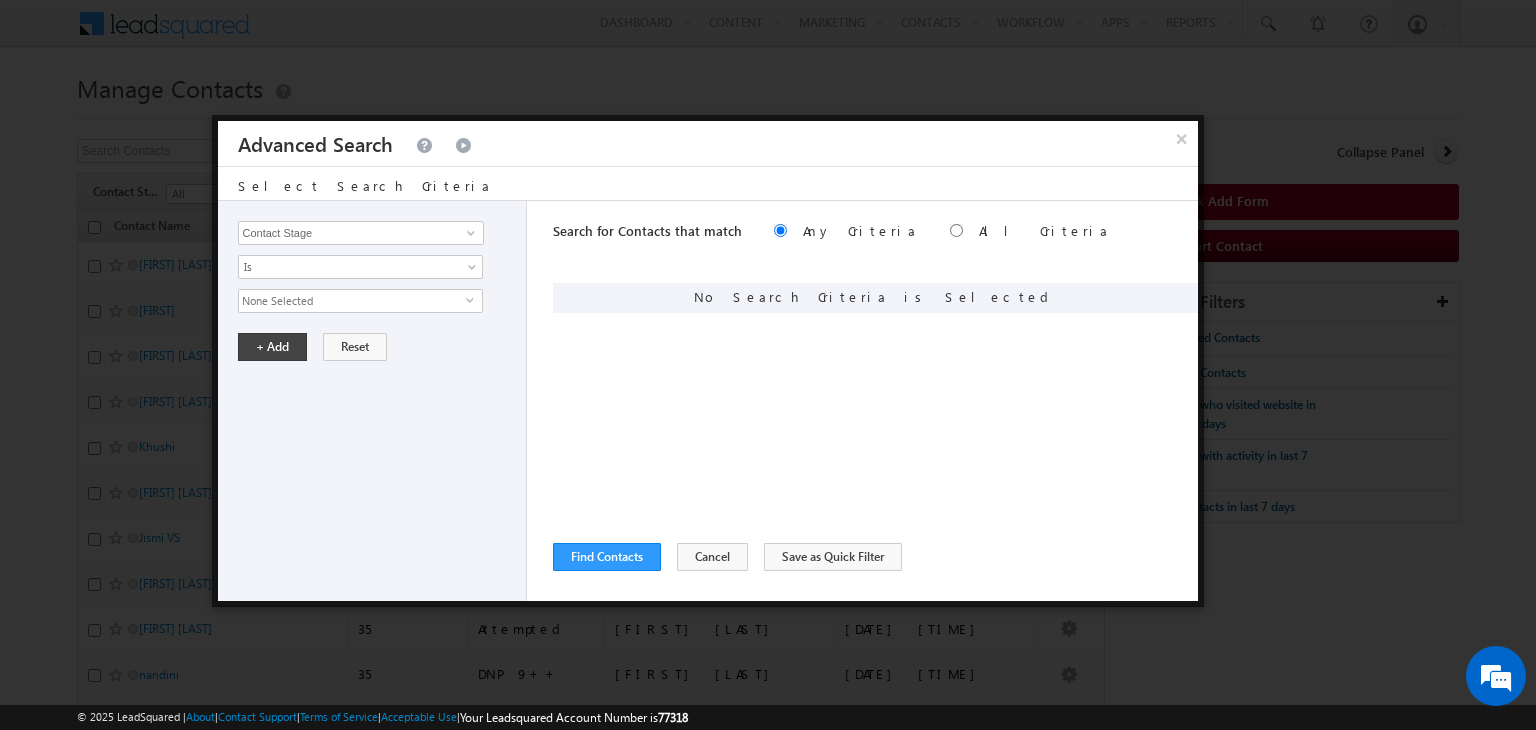 click on "None Selected" at bounding box center [352, 301] 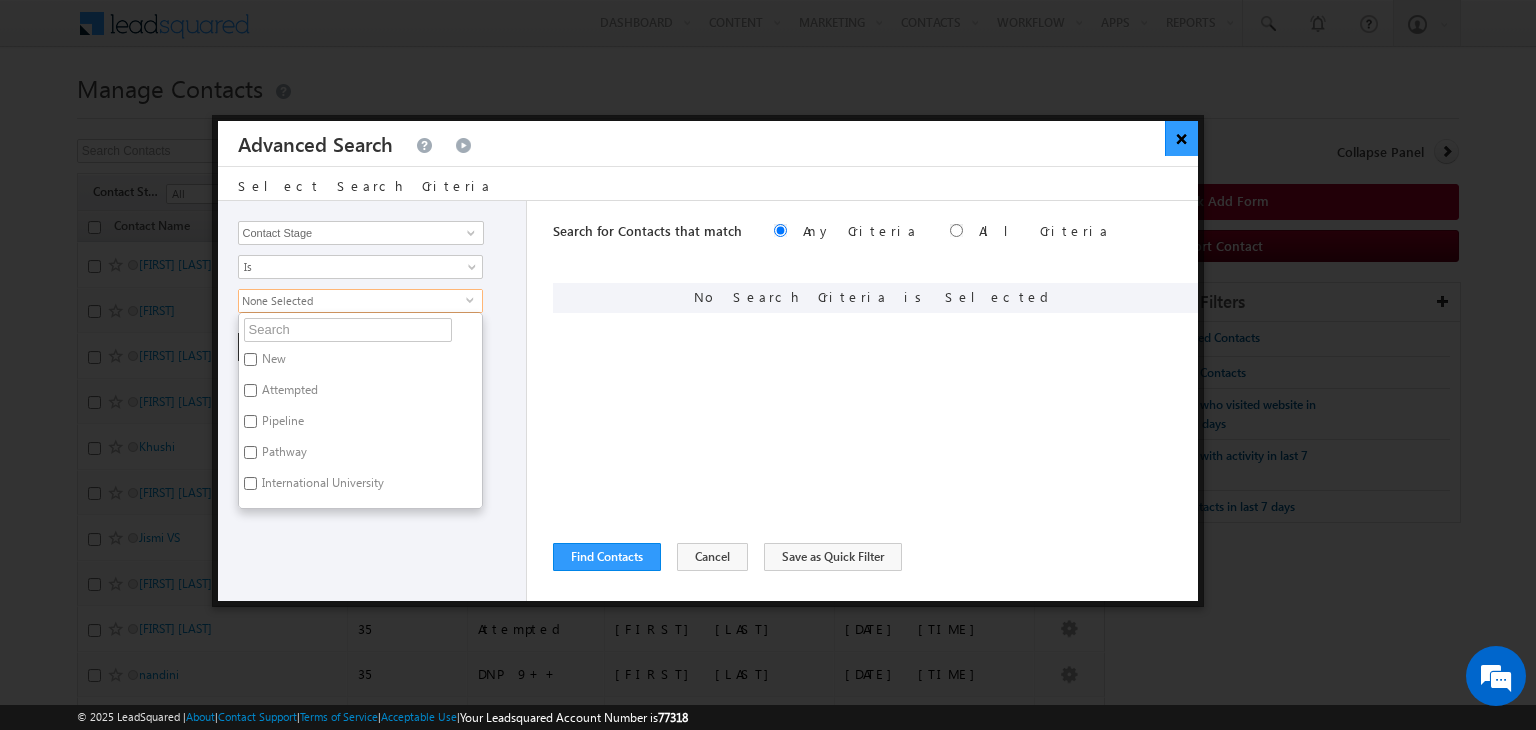 click on "×" at bounding box center (1181, 138) 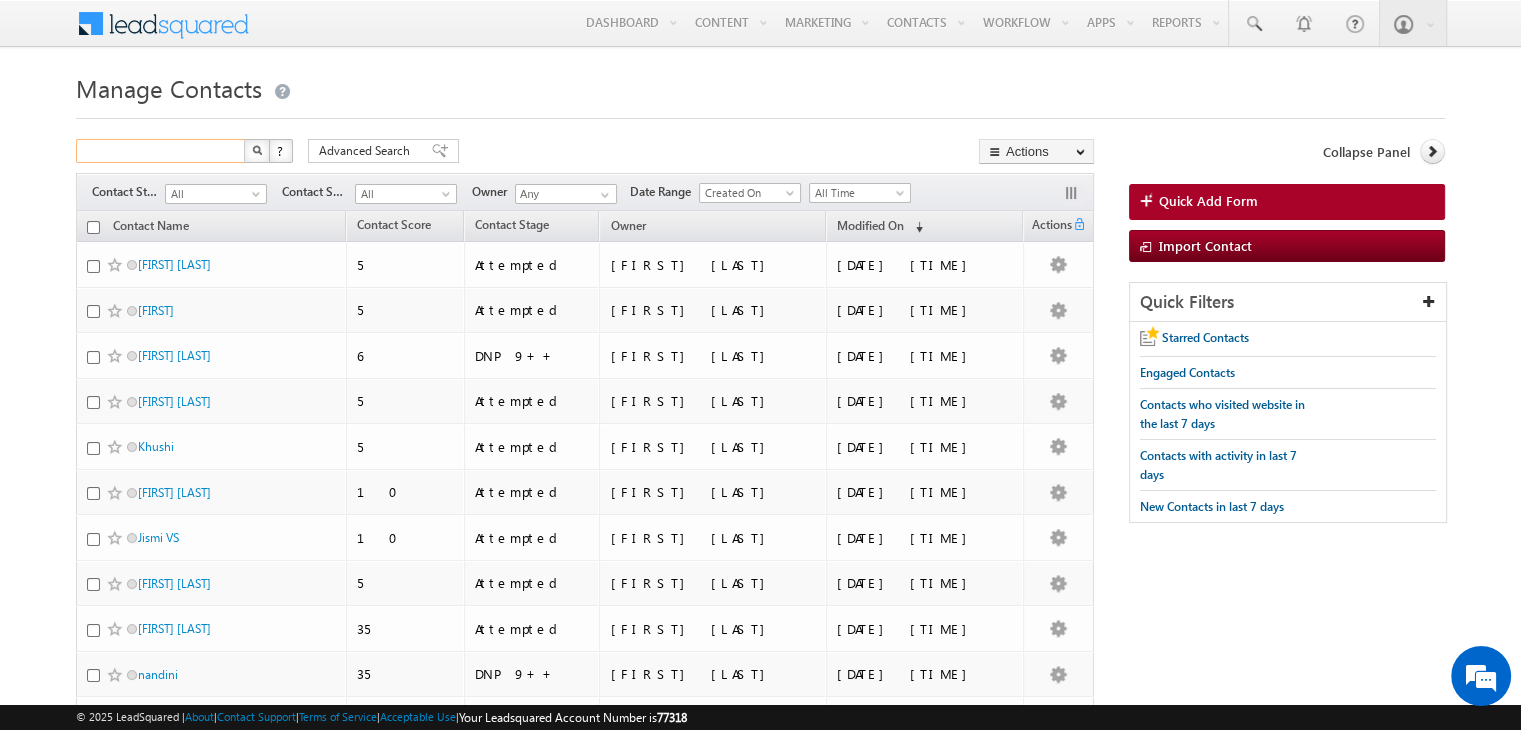 click at bounding box center (161, 151) 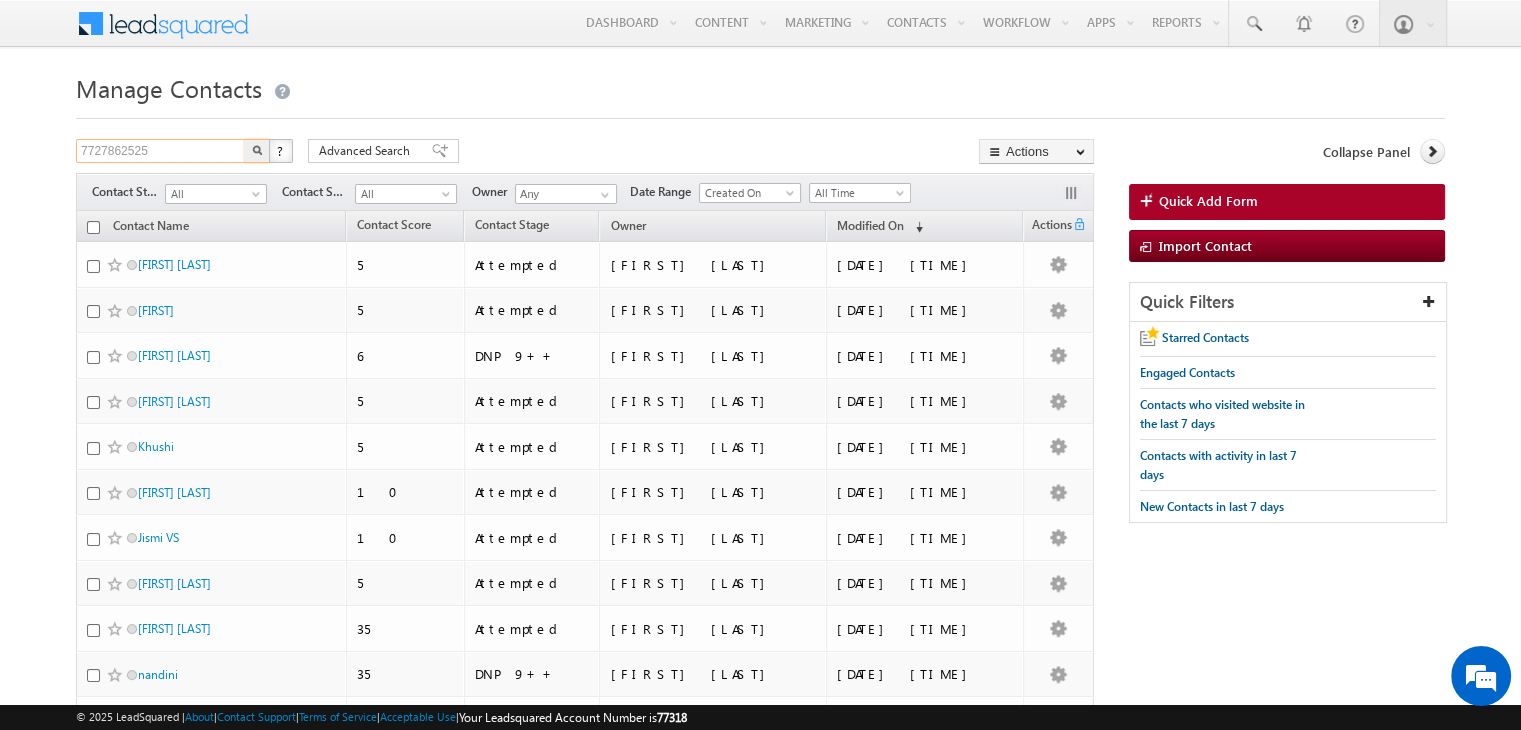 type on "7727862525" 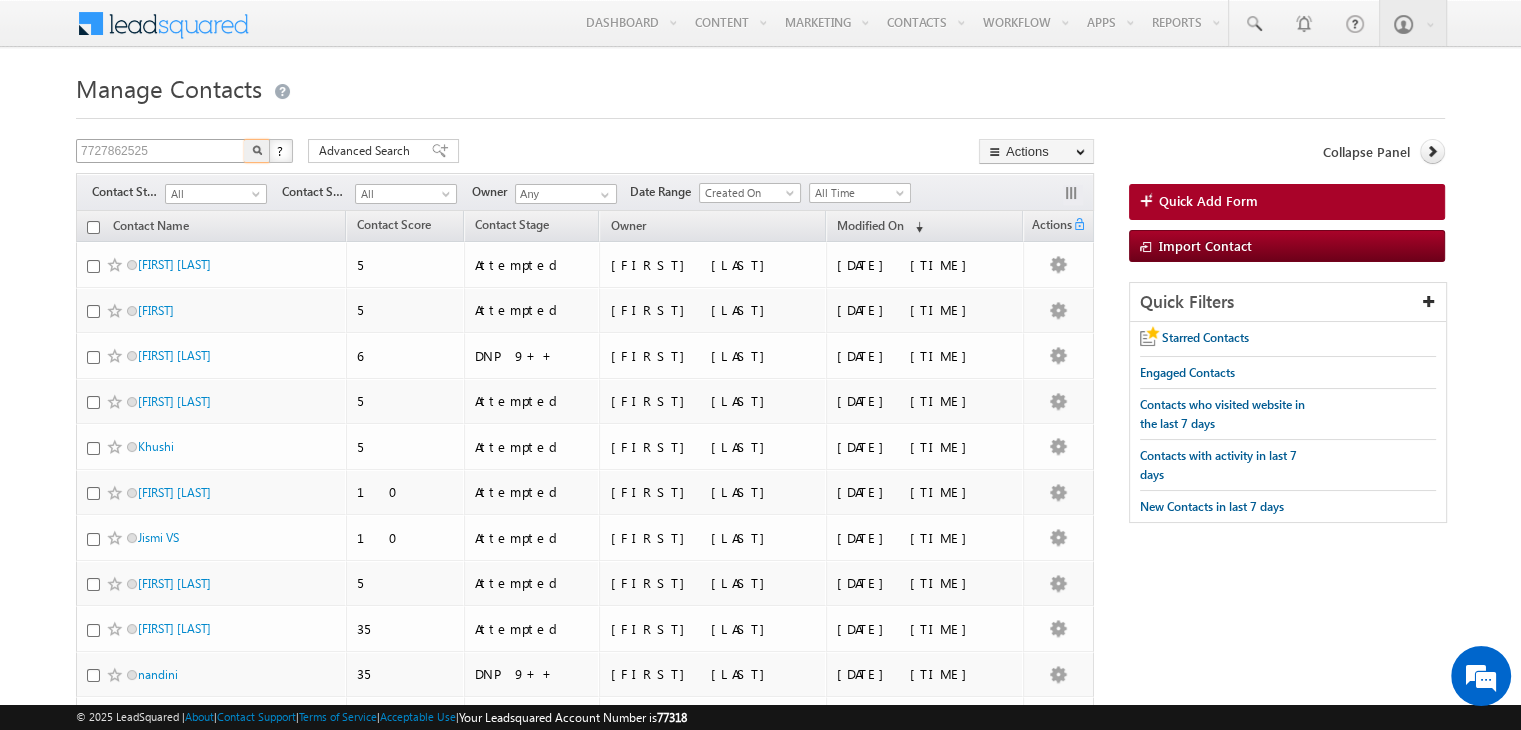 click at bounding box center [257, 151] 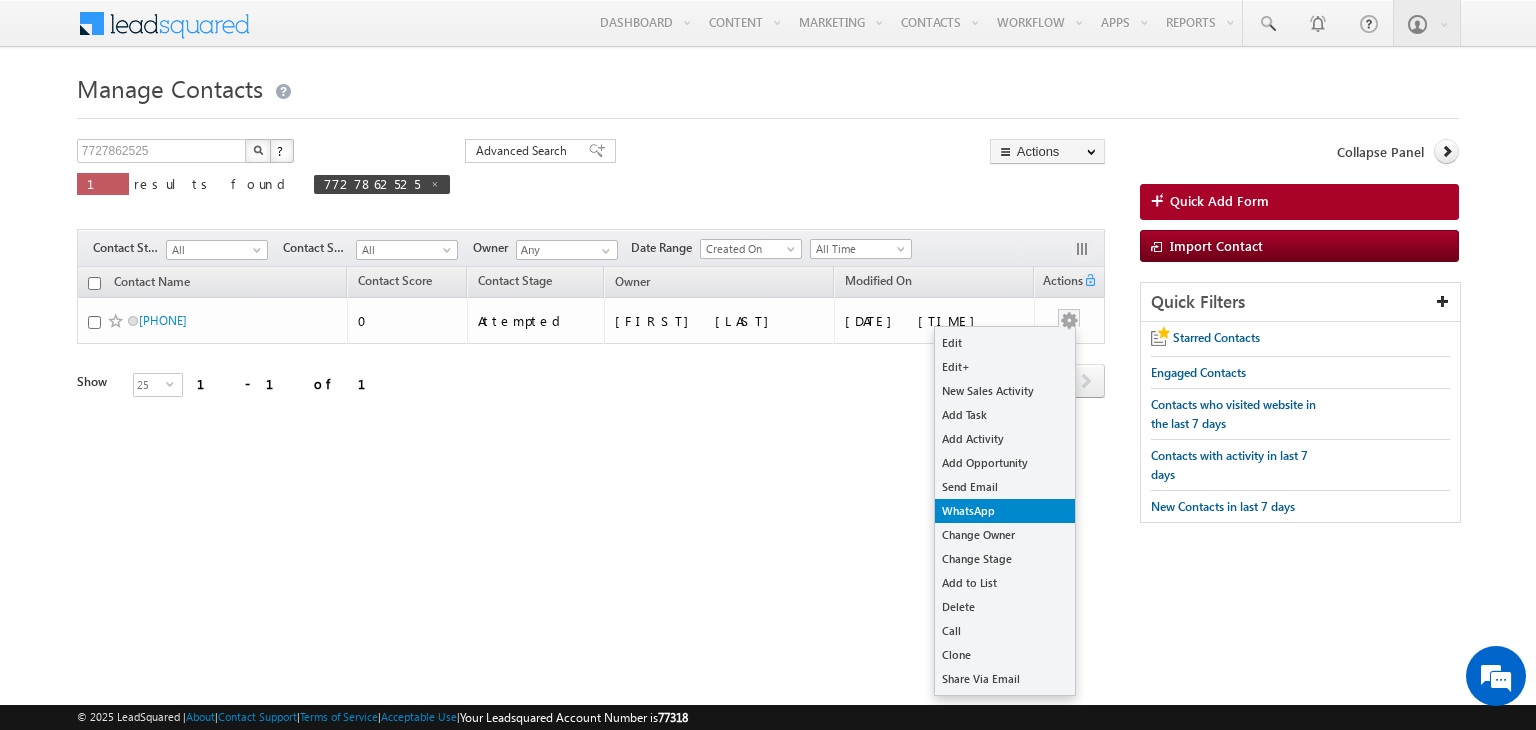 click on "WhatsApp" at bounding box center (1005, 511) 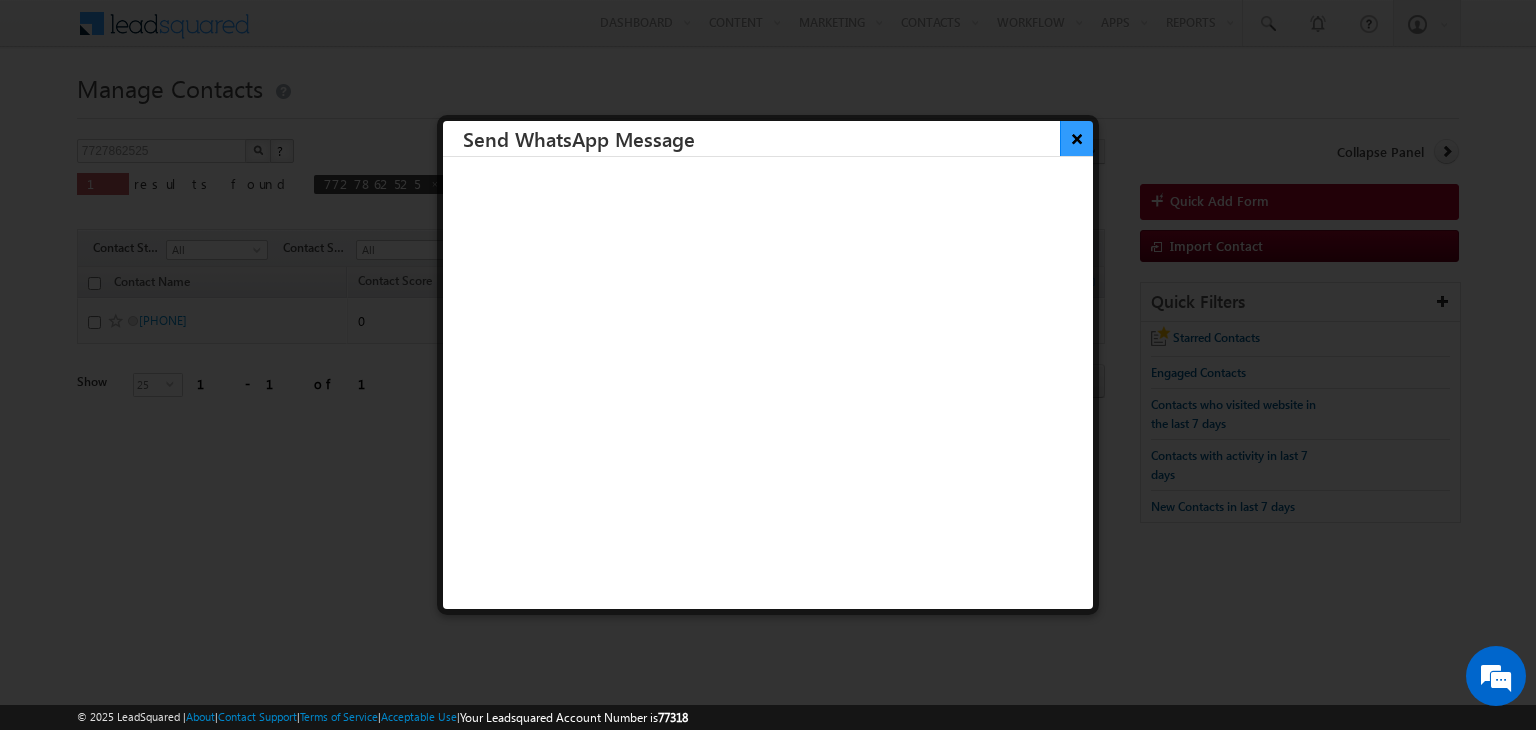 click on "×" at bounding box center (1076, 138) 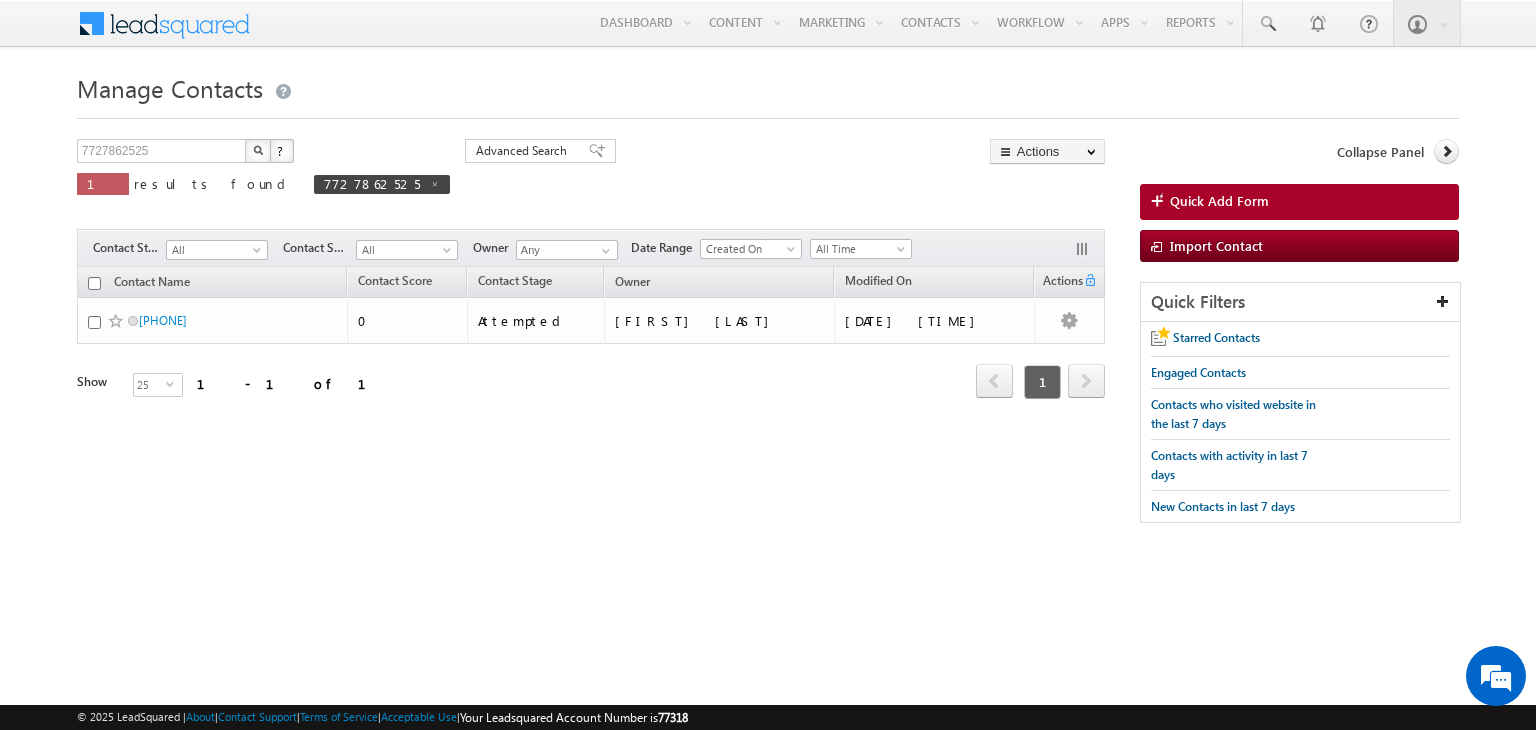 click on "Manage Contacts
7727862525 X ?   1 results found         7727862525
Advanced Search
Advanced Search
Advanced search results" at bounding box center [768, 305] 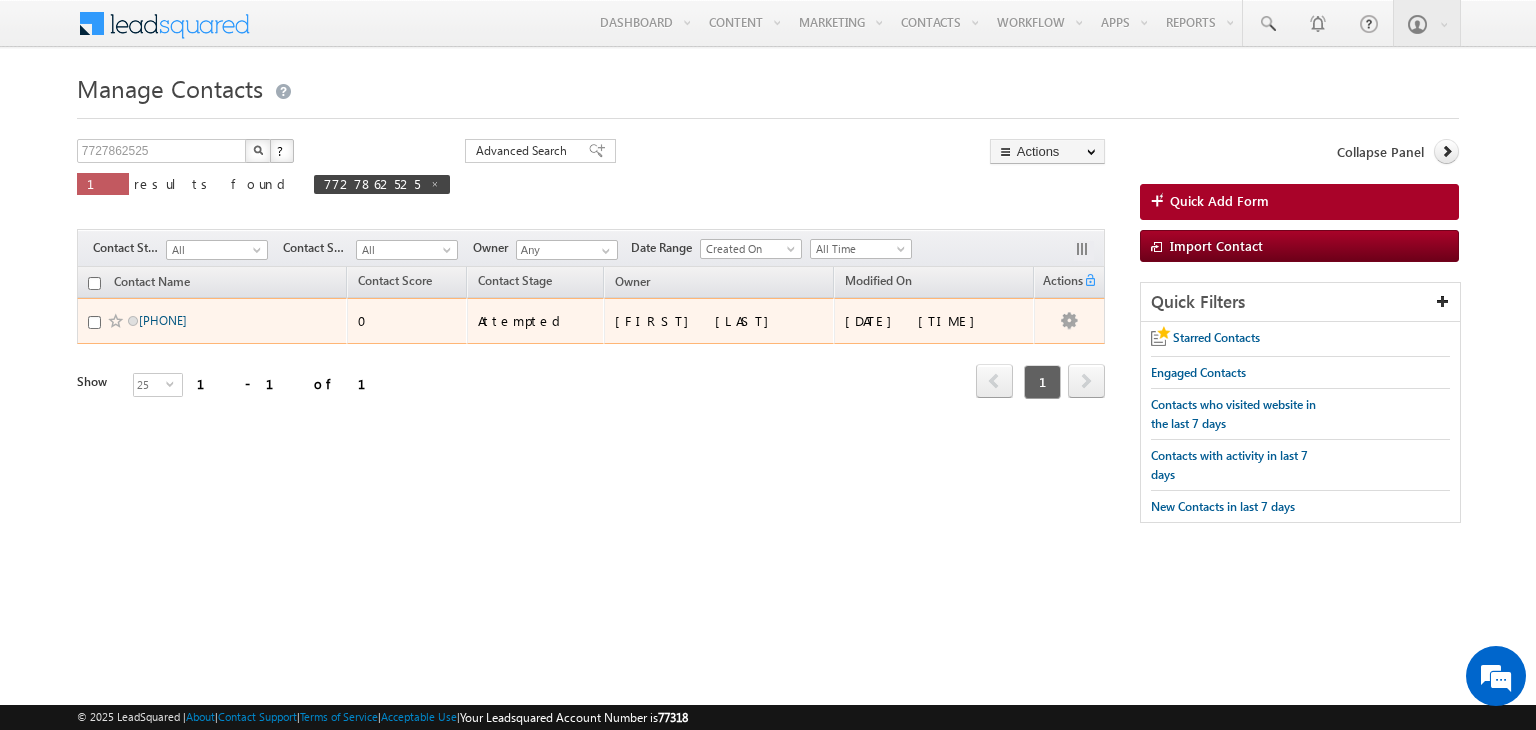 click on "+91-7727862525" at bounding box center (163, 320) 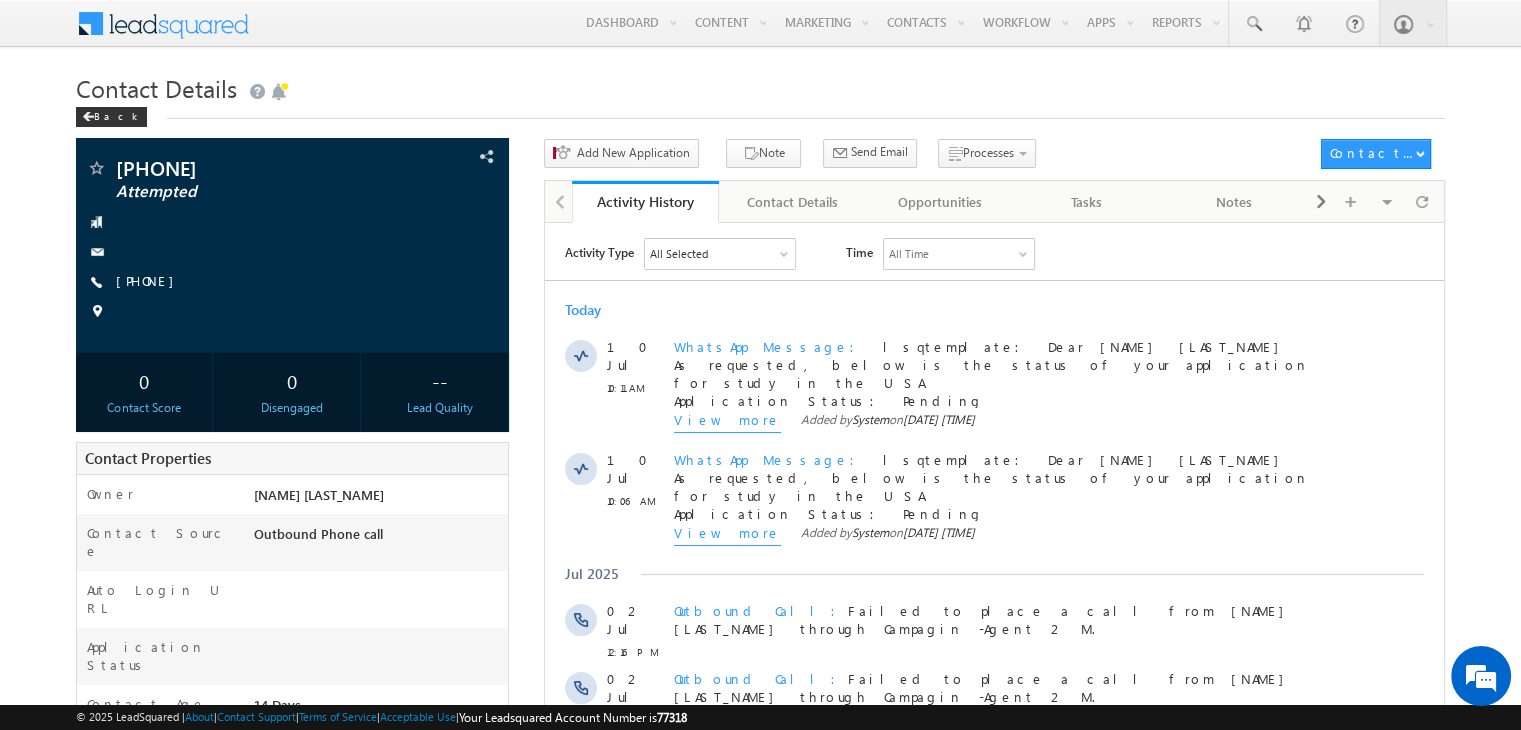 scroll, scrollTop: 0, scrollLeft: 0, axis: both 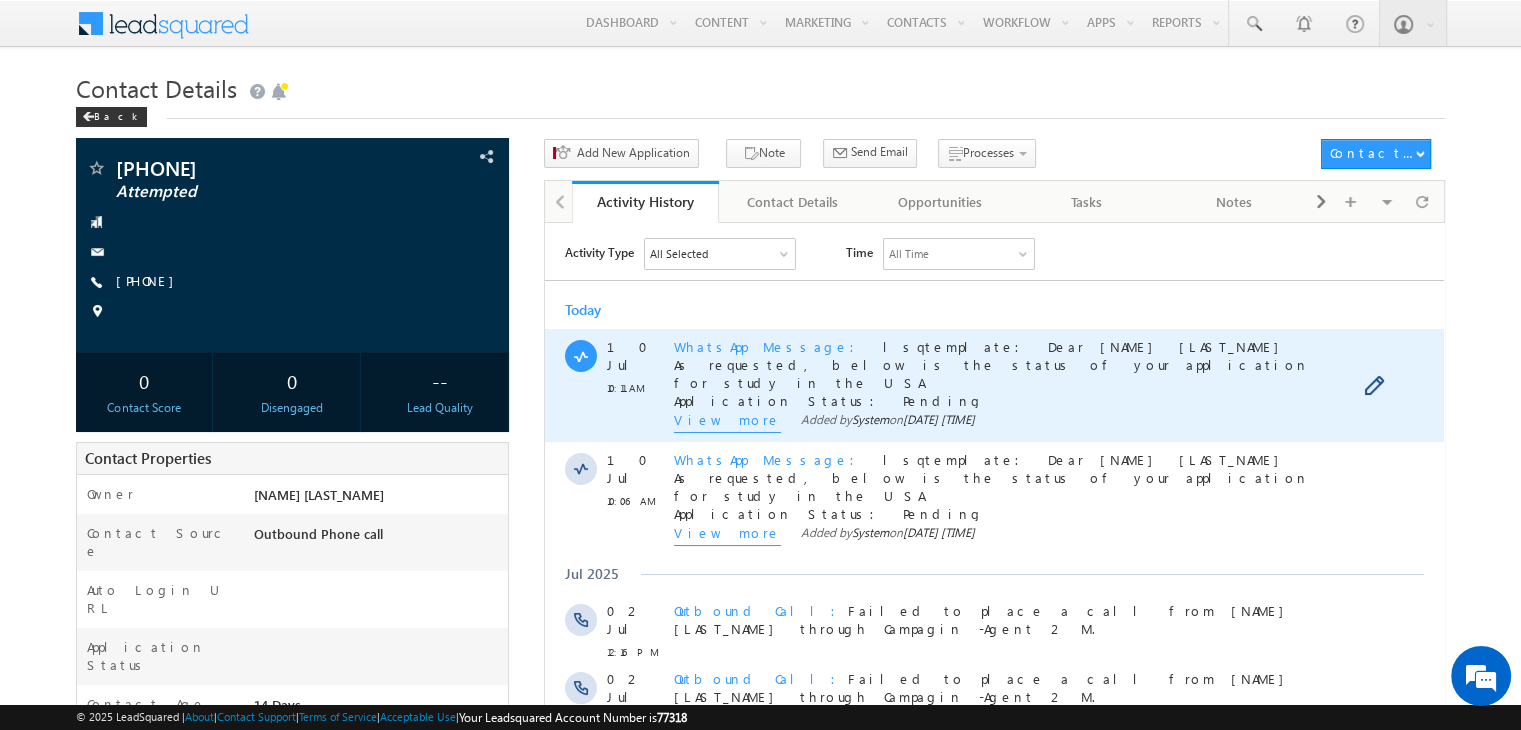 click on "View more" at bounding box center [727, 421] 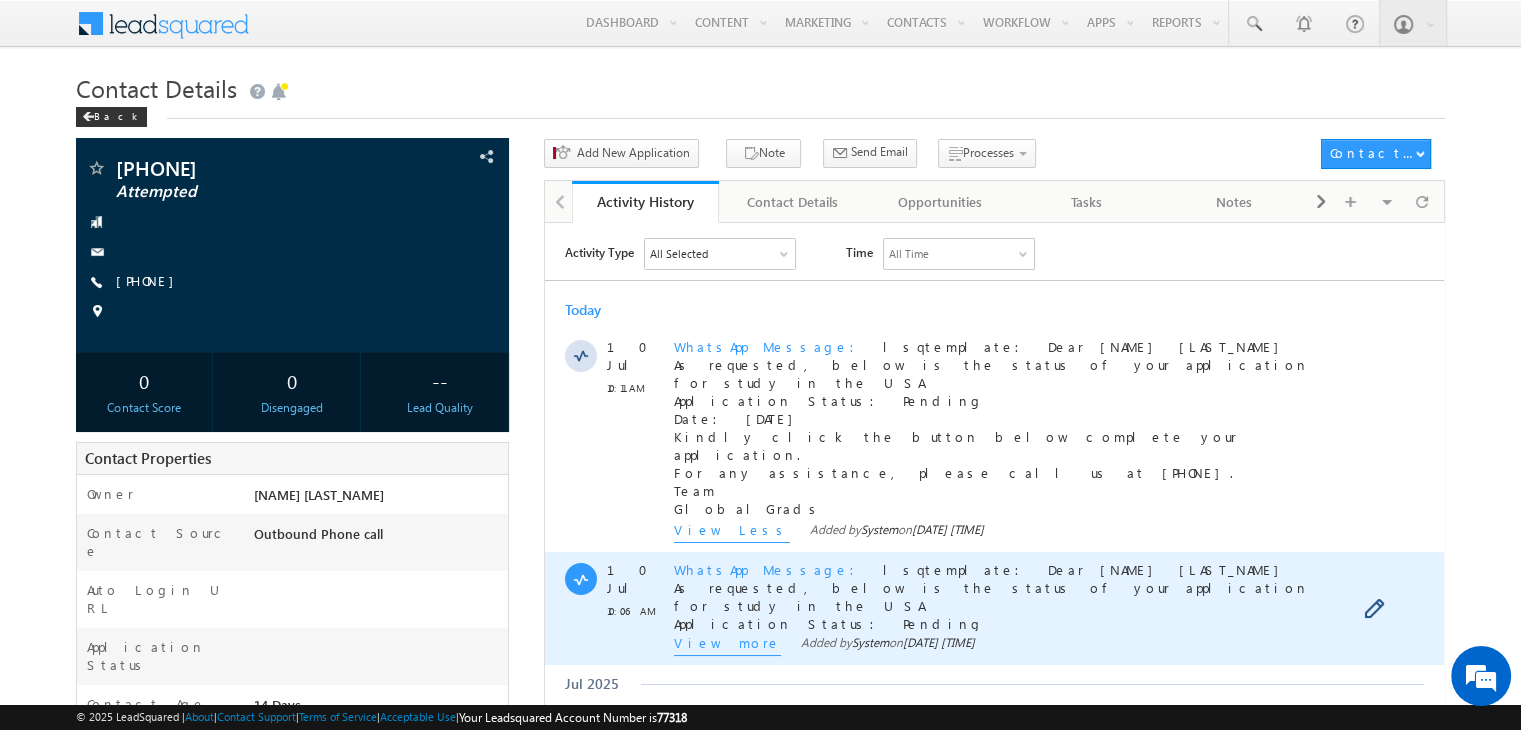 scroll, scrollTop: 67, scrollLeft: 0, axis: vertical 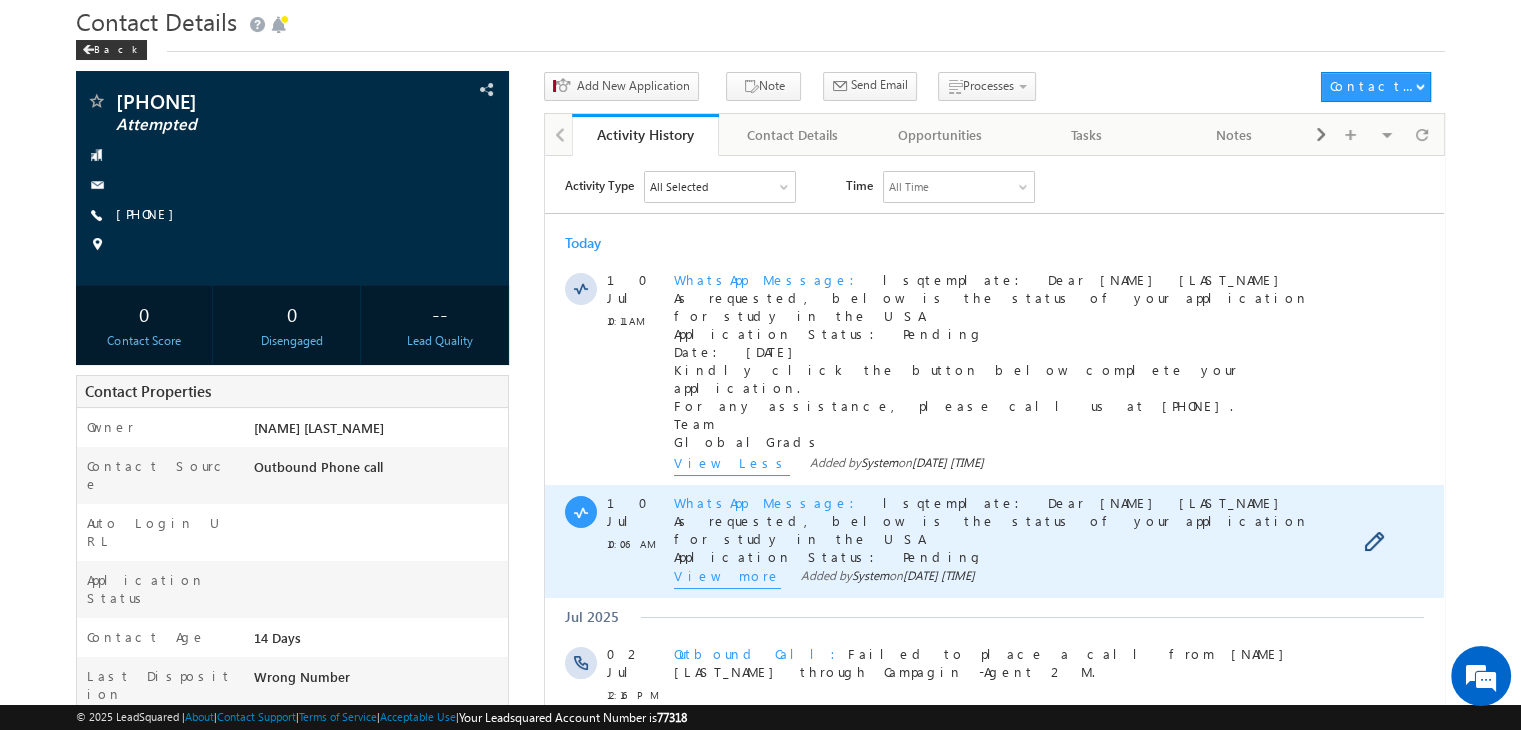click on "View more" at bounding box center [727, 577] 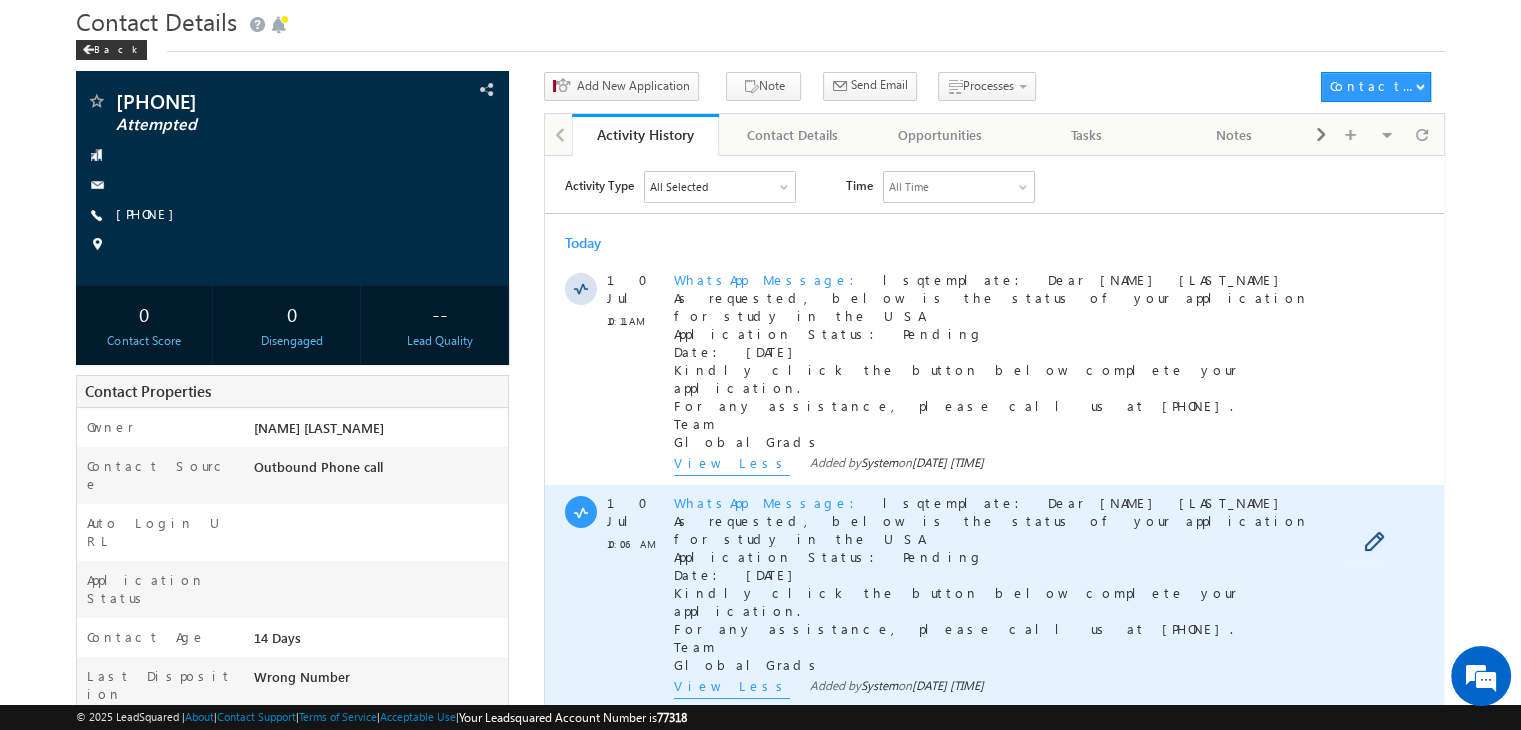 scroll, scrollTop: 179, scrollLeft: 0, axis: vertical 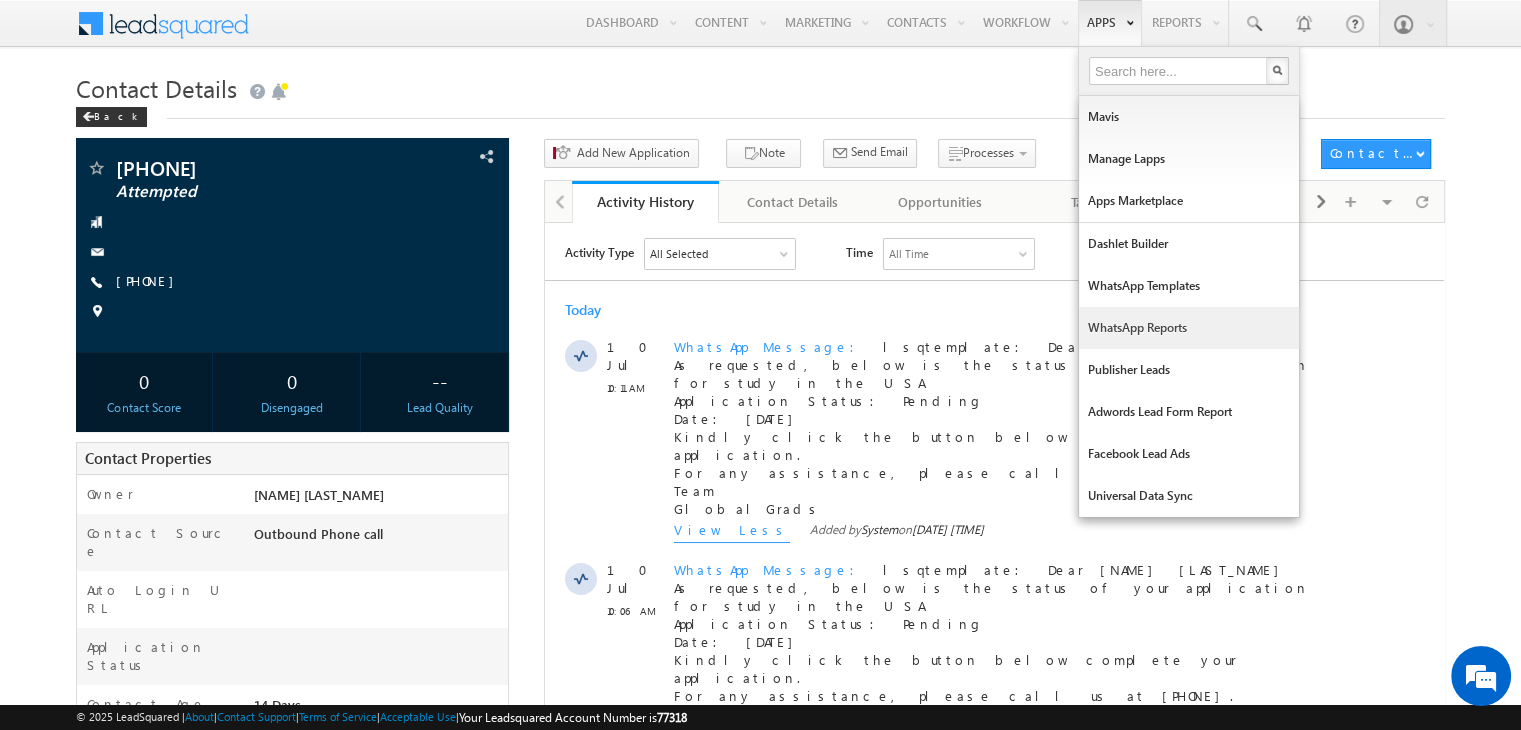 click on "WhatsApp Reports" at bounding box center [1189, 328] 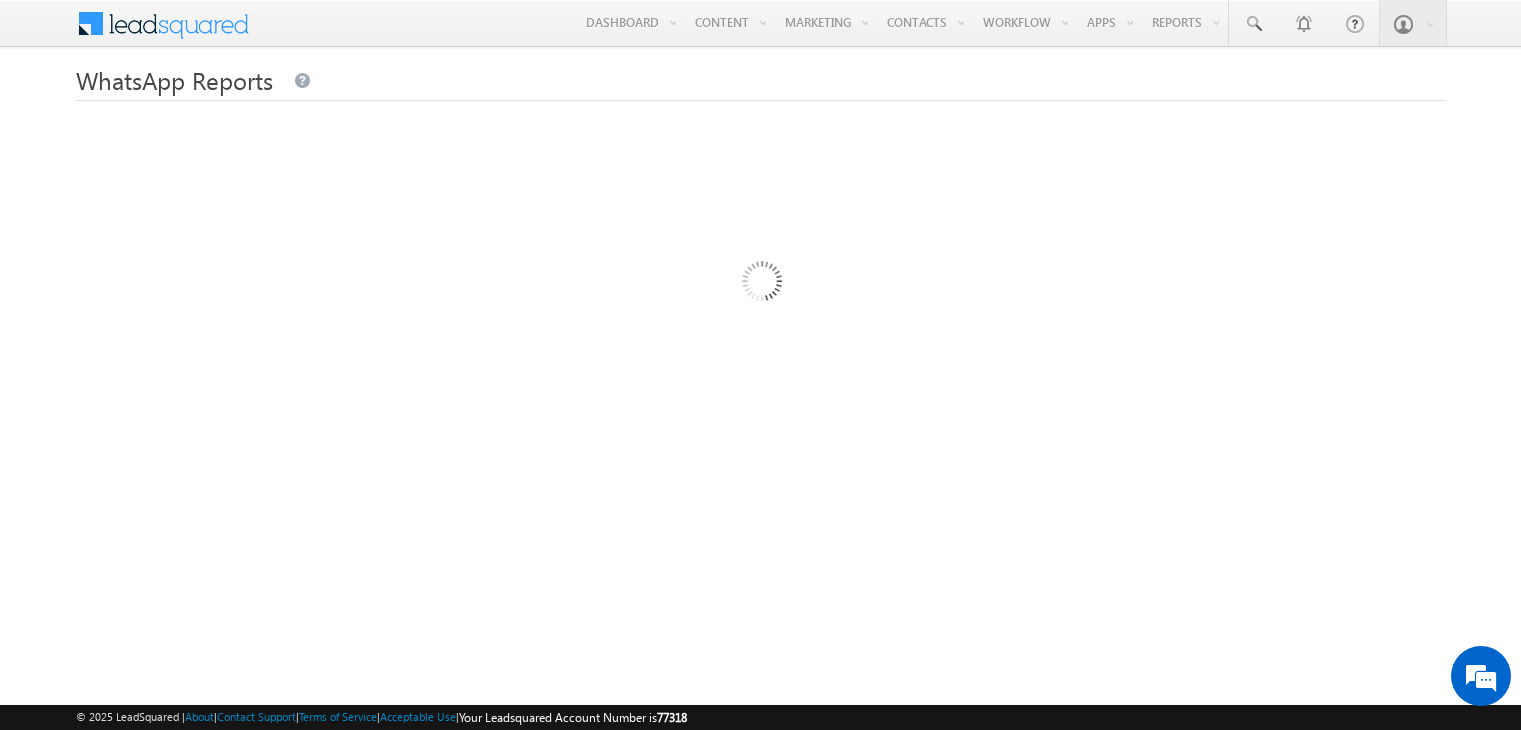 scroll, scrollTop: 0, scrollLeft: 0, axis: both 